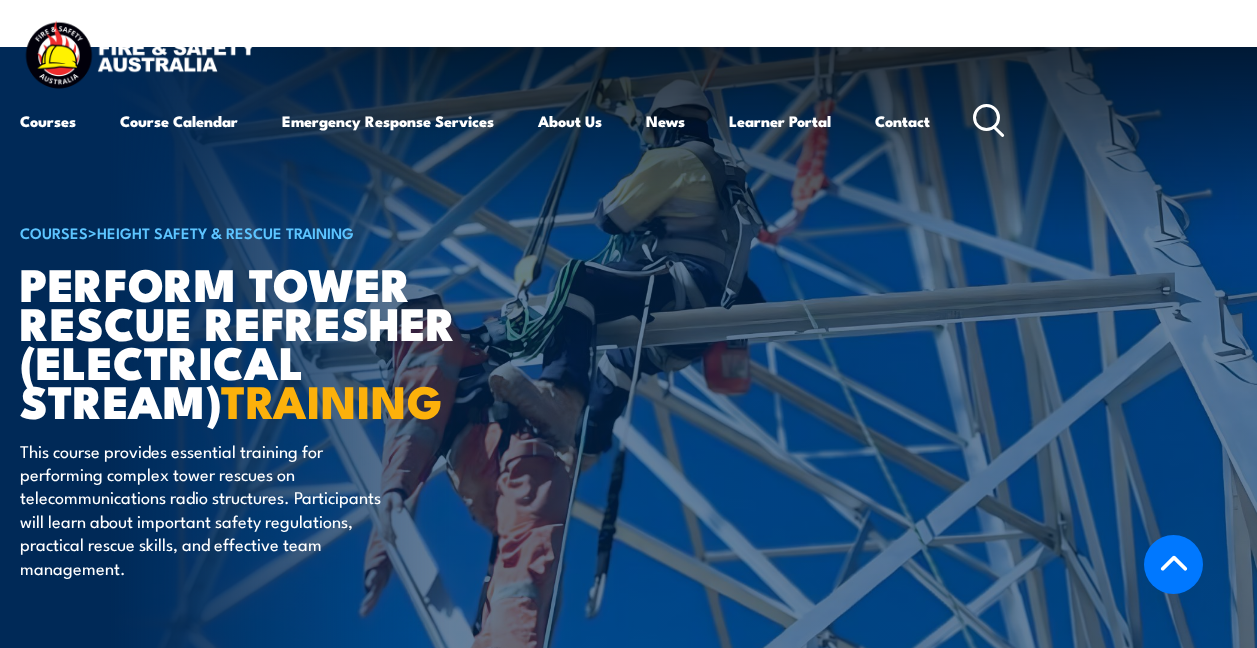 scroll, scrollTop: 3275, scrollLeft: 0, axis: vertical 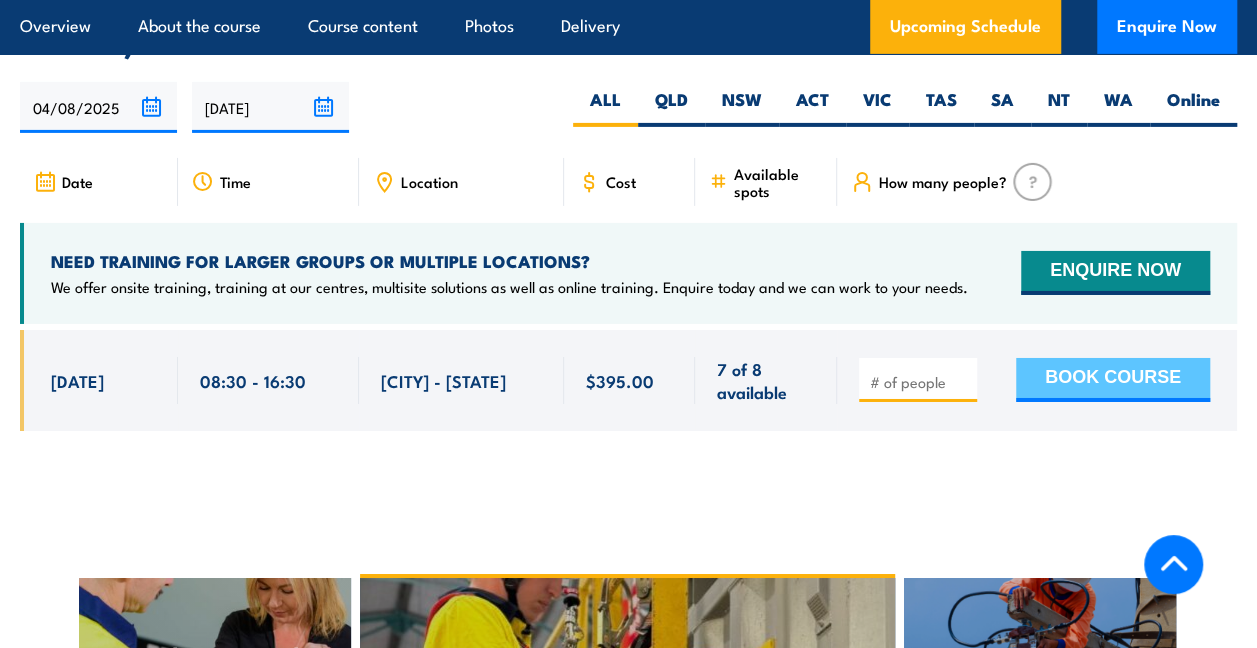 click on "BOOK COURSE" at bounding box center (1113, 380) 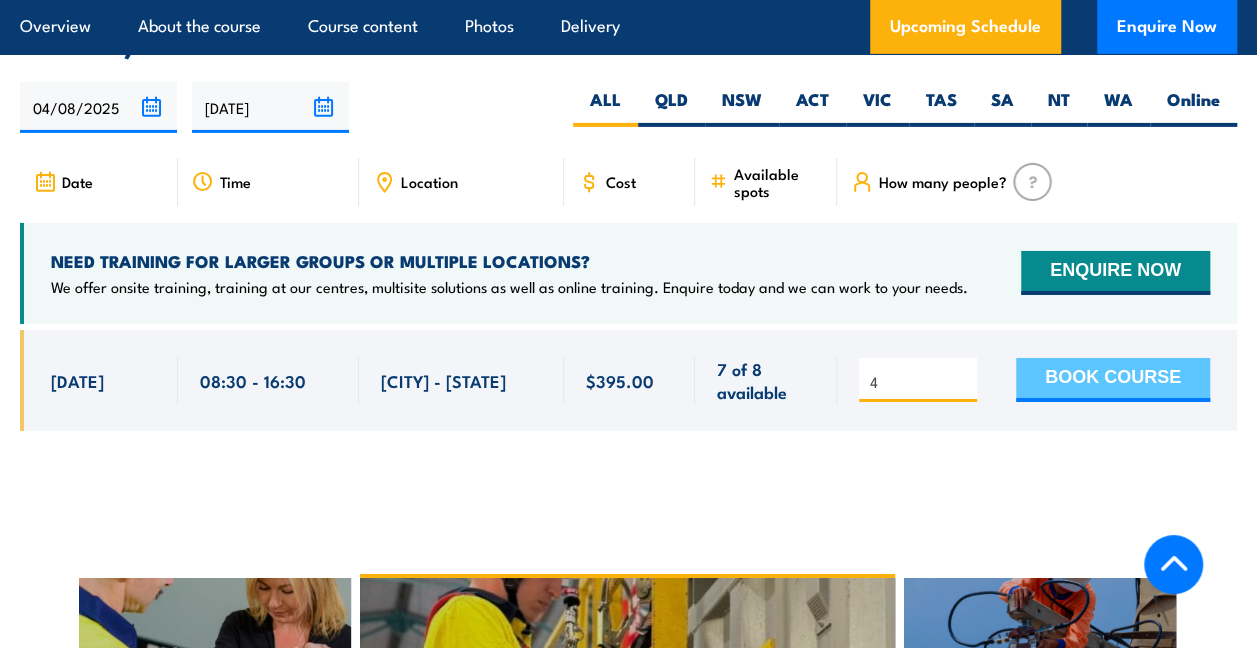 type on "4" 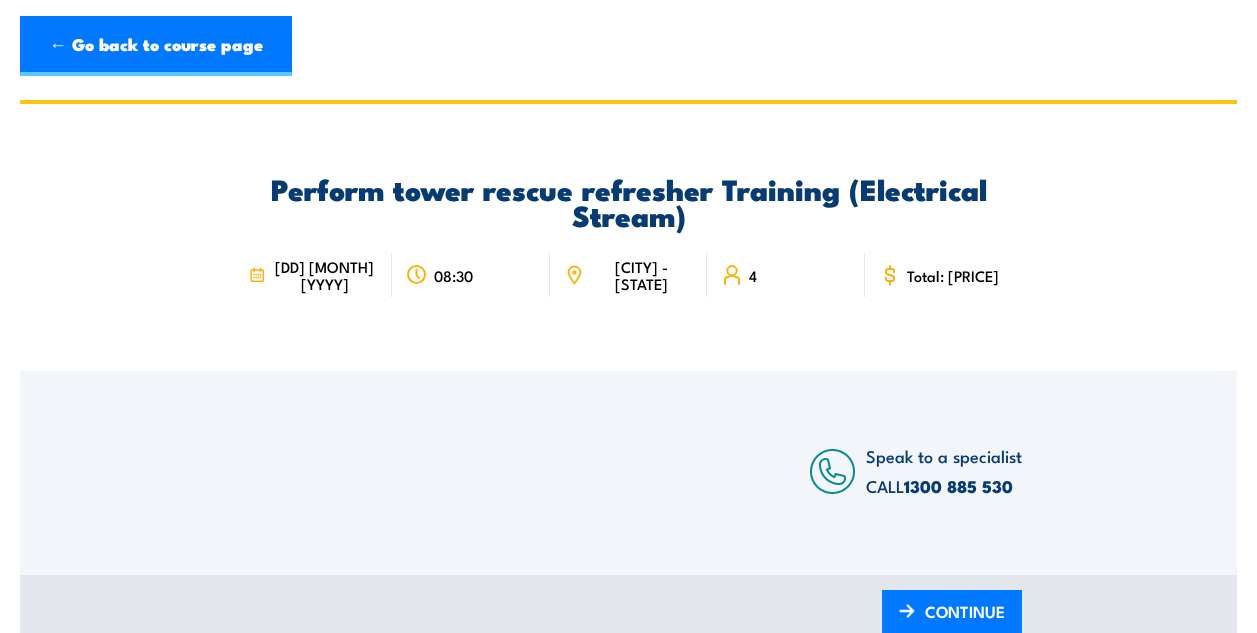 scroll, scrollTop: 0, scrollLeft: 0, axis: both 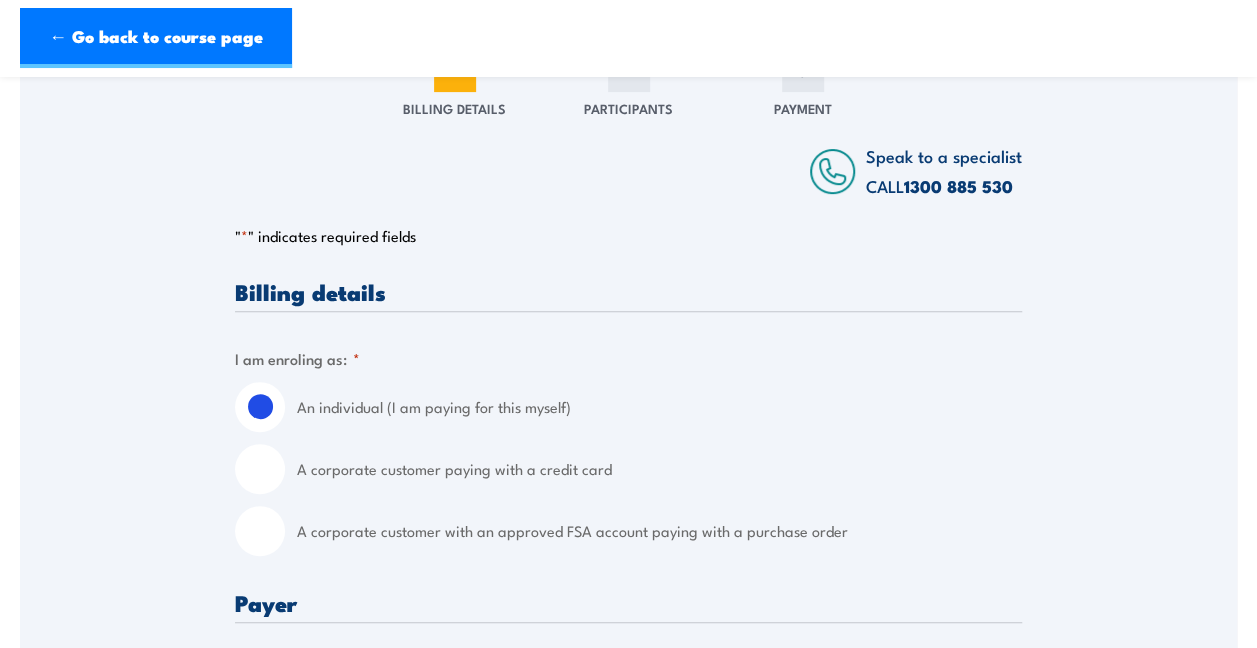 click on "A corporate customer paying with a credit card" at bounding box center (260, 469) 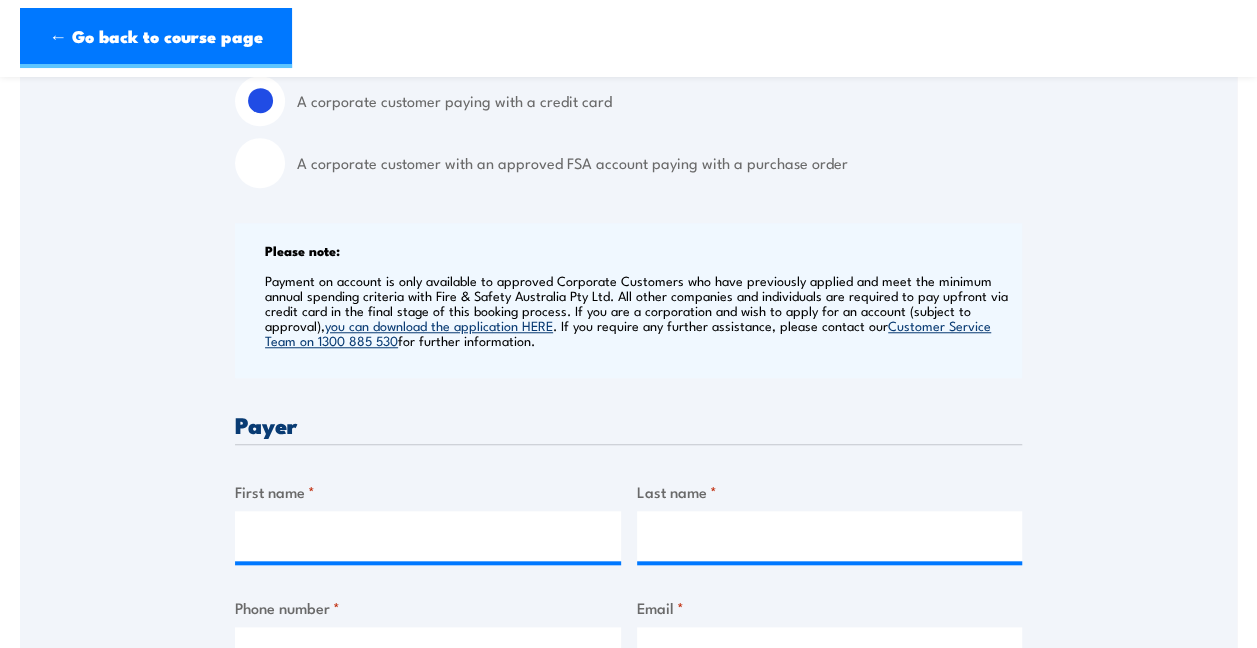scroll, scrollTop: 700, scrollLeft: 0, axis: vertical 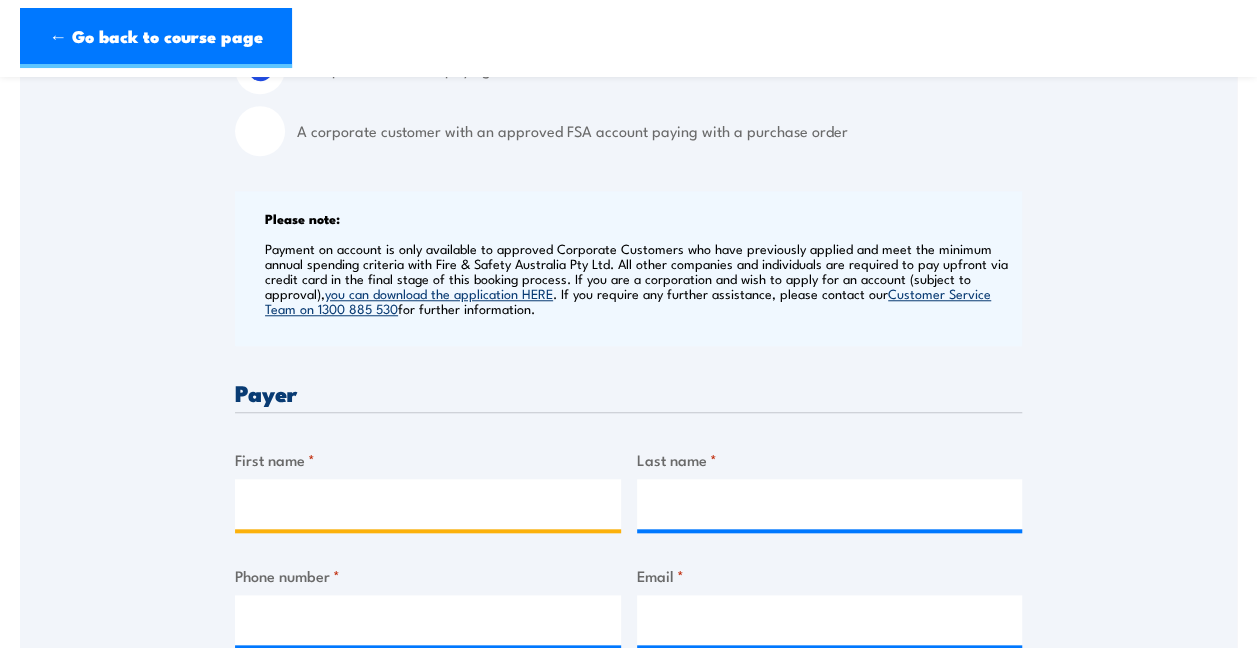 click on "First name *" at bounding box center [428, 504] 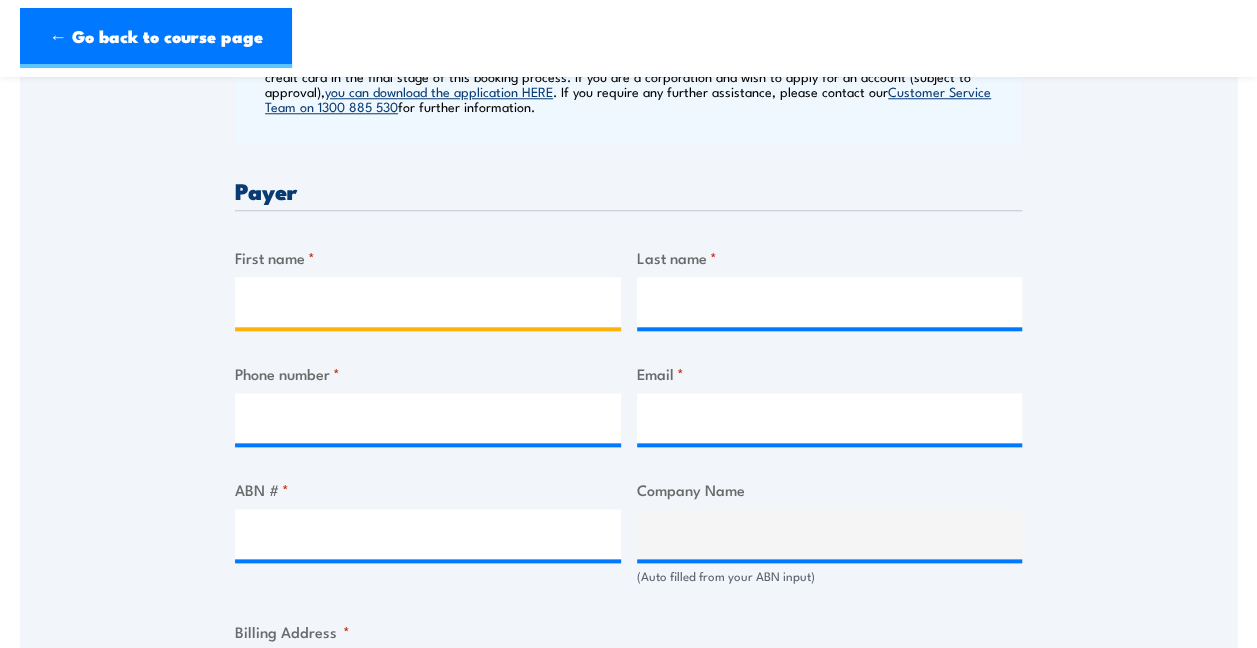 scroll, scrollTop: 900, scrollLeft: 0, axis: vertical 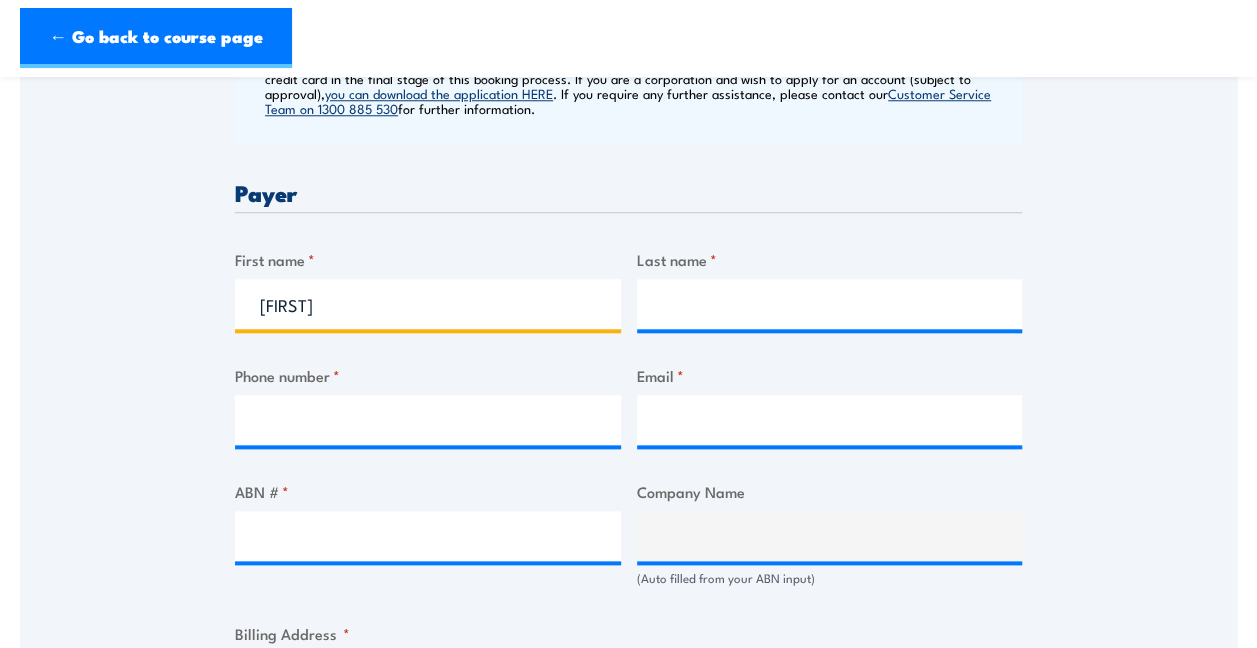 type on "[FIRST]" 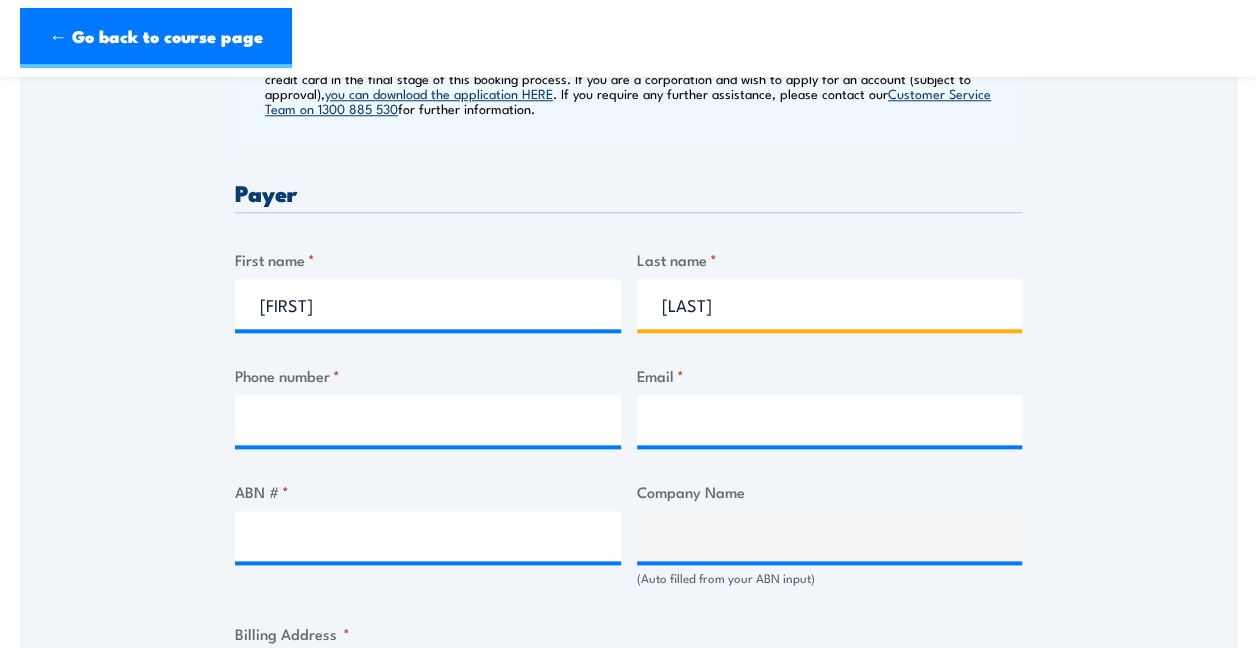 type on "[LAST]" 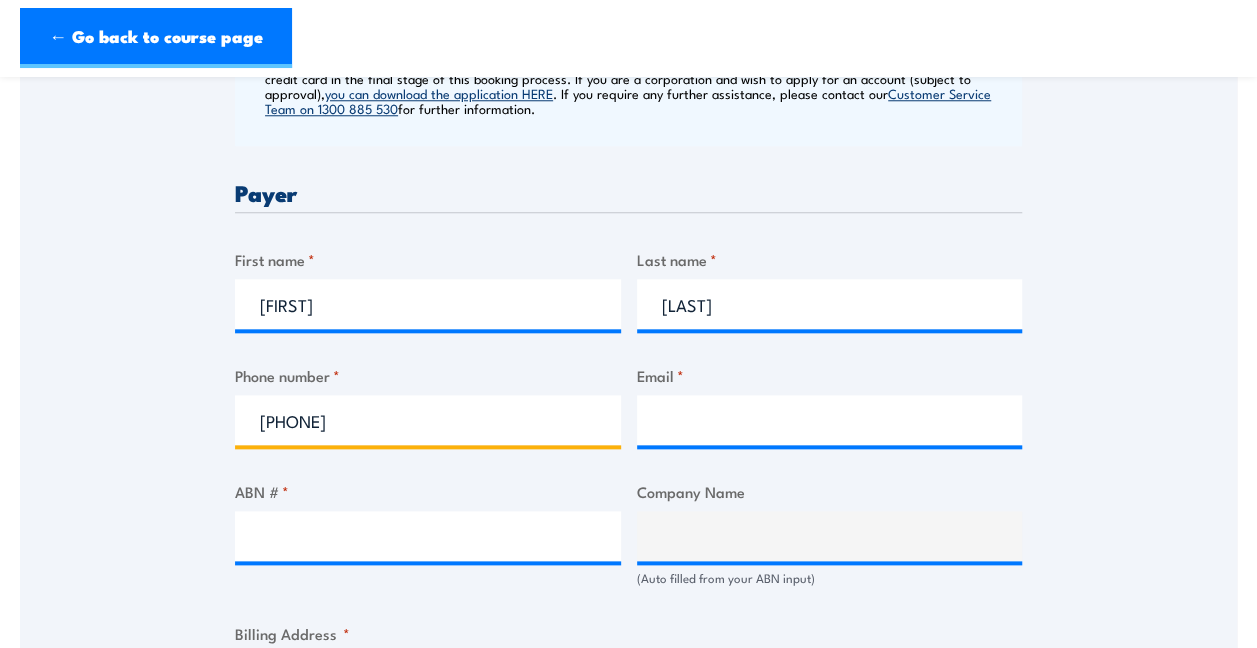 type on "[PHONE]" 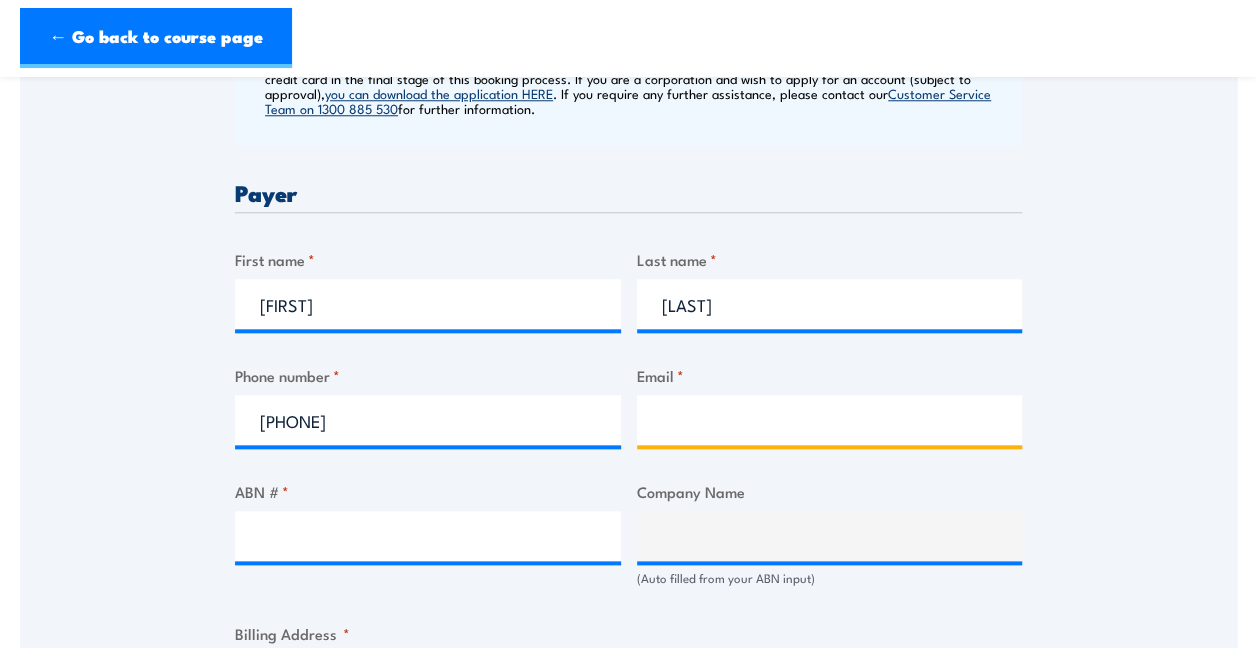 paste on "[EMAIL]" 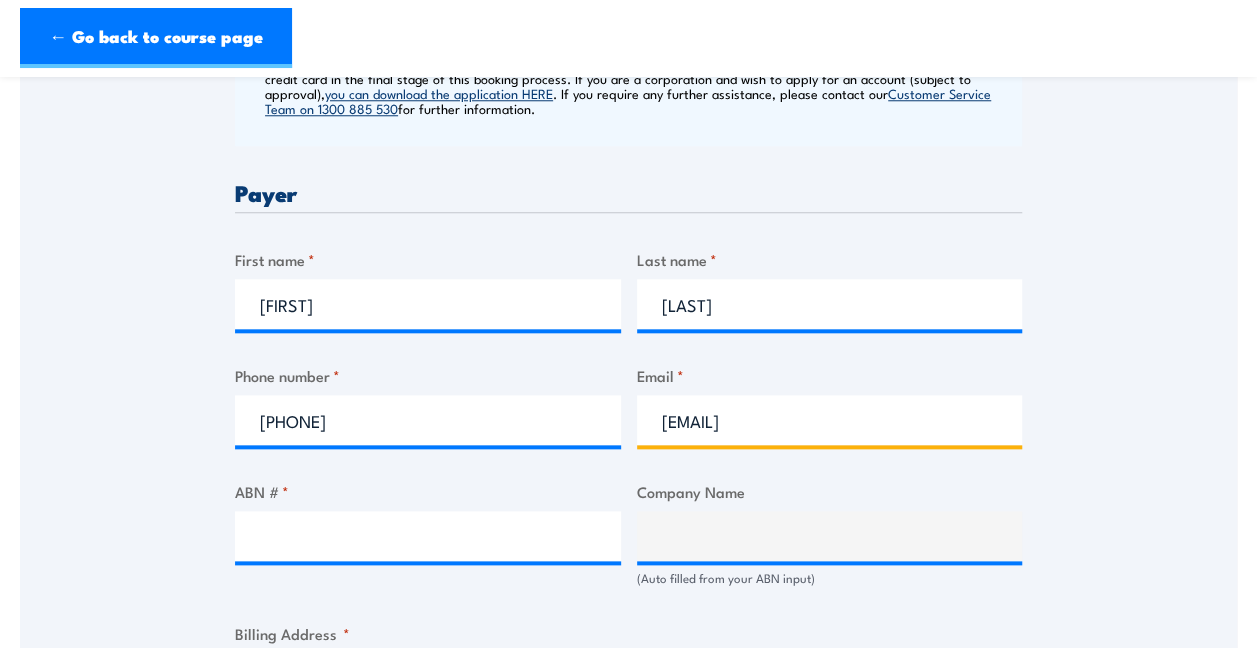 type on "[EMAIL]" 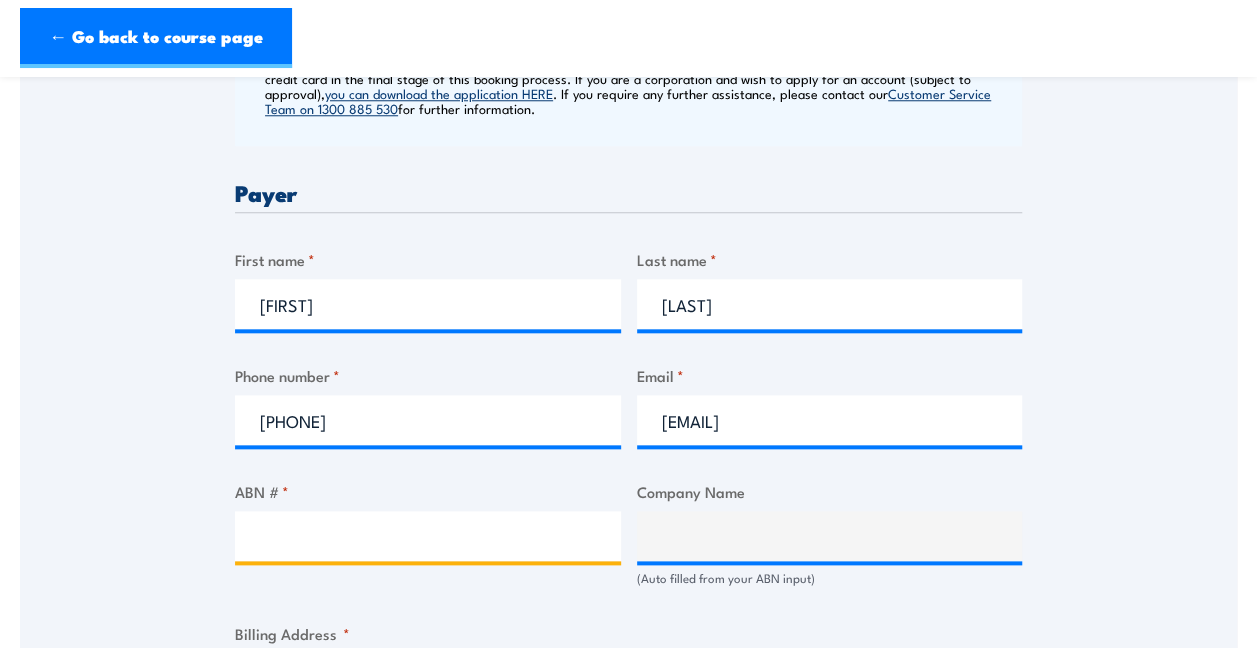 click on "ABN # *" at bounding box center [428, 536] 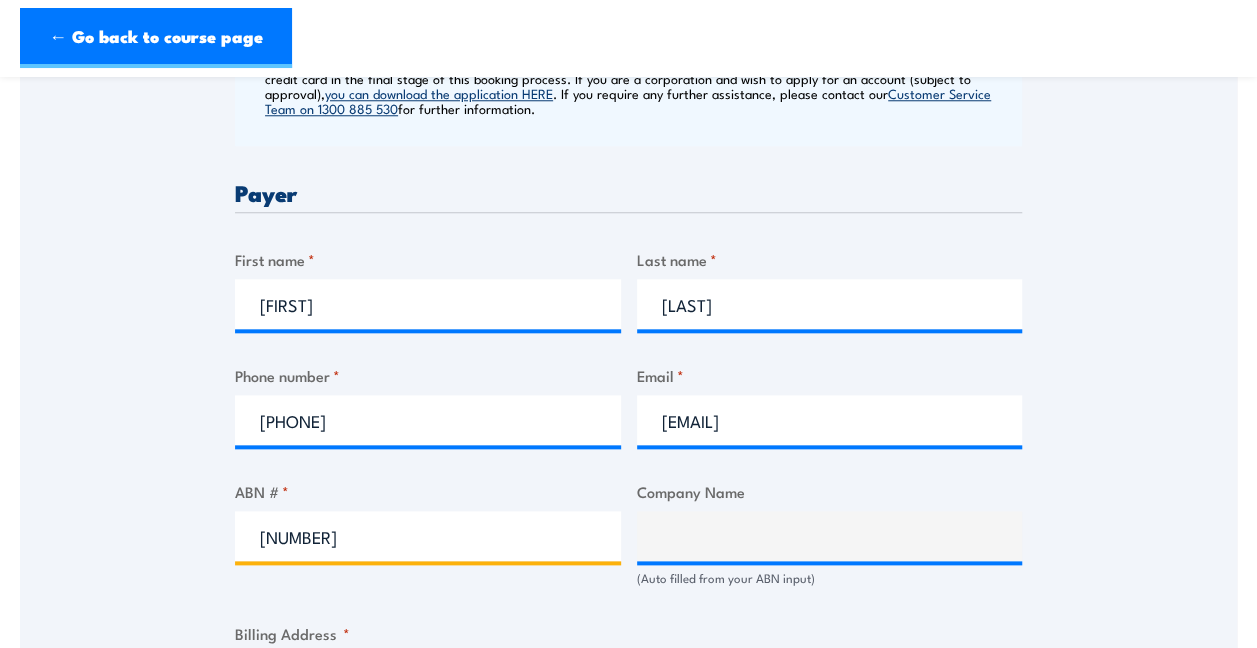type on "[NUMBER]" 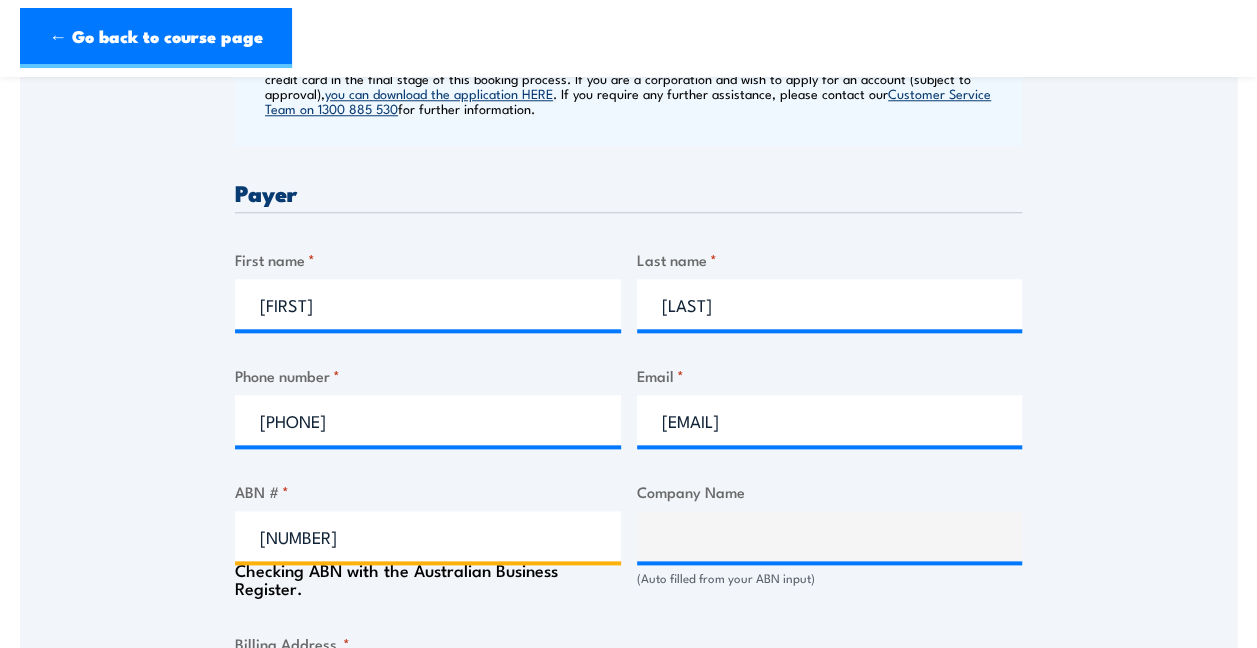 type on "NOKIA SOLUTIONS AND NETWORKS AUSTRALIA PTY LTD" 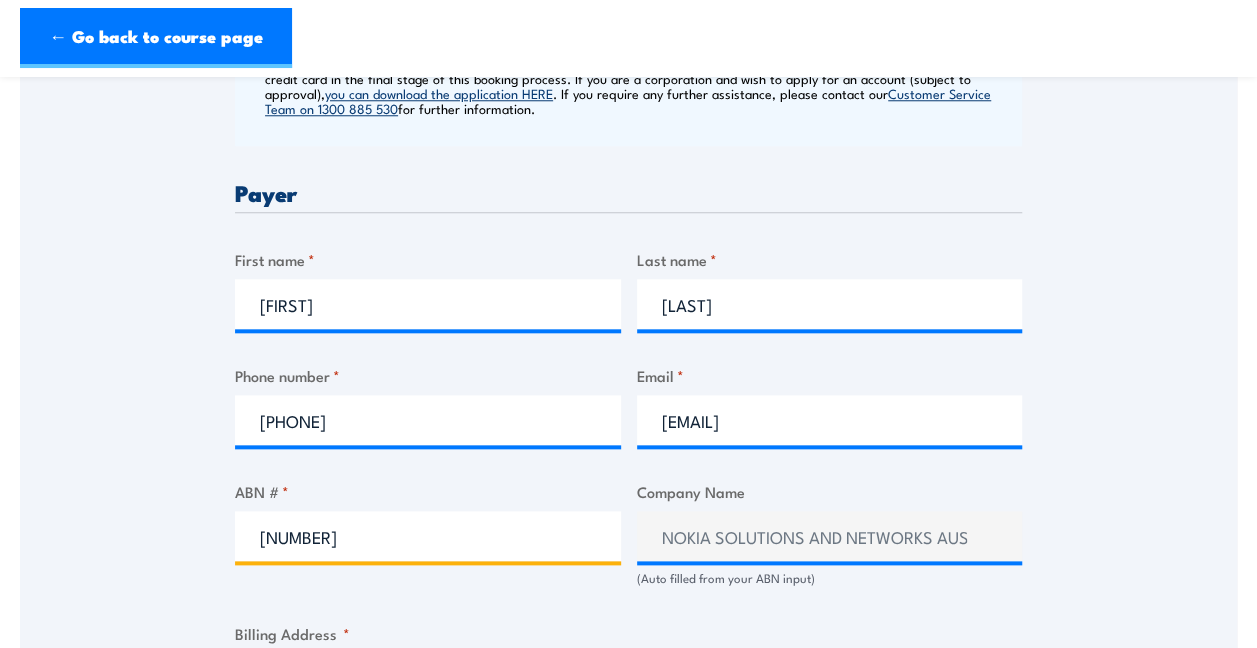 type on "[NUMBER]" 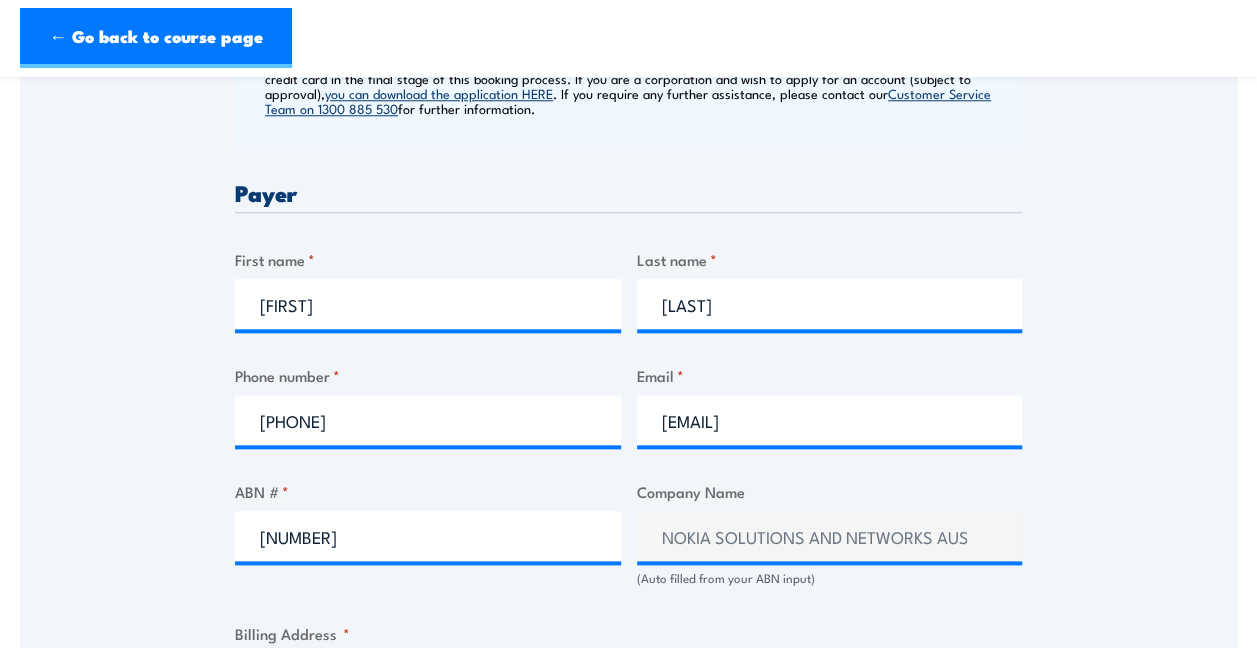 click on "1300 885 530" at bounding box center (628, 721) 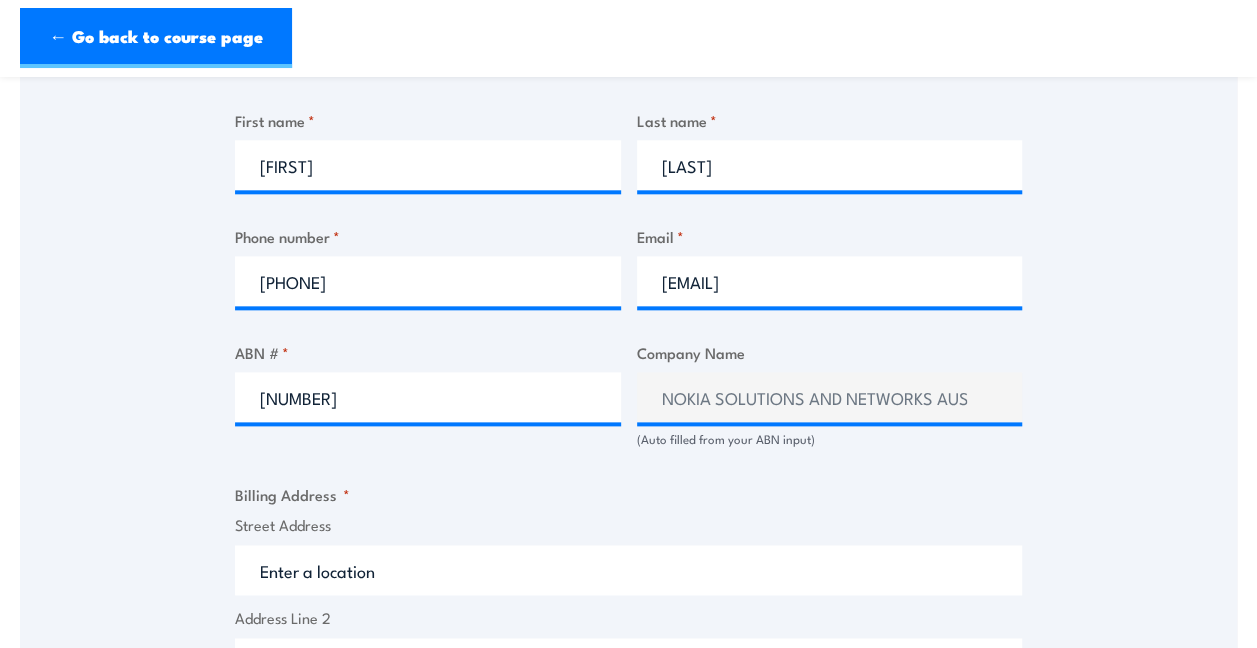 scroll, scrollTop: 1100, scrollLeft: 0, axis: vertical 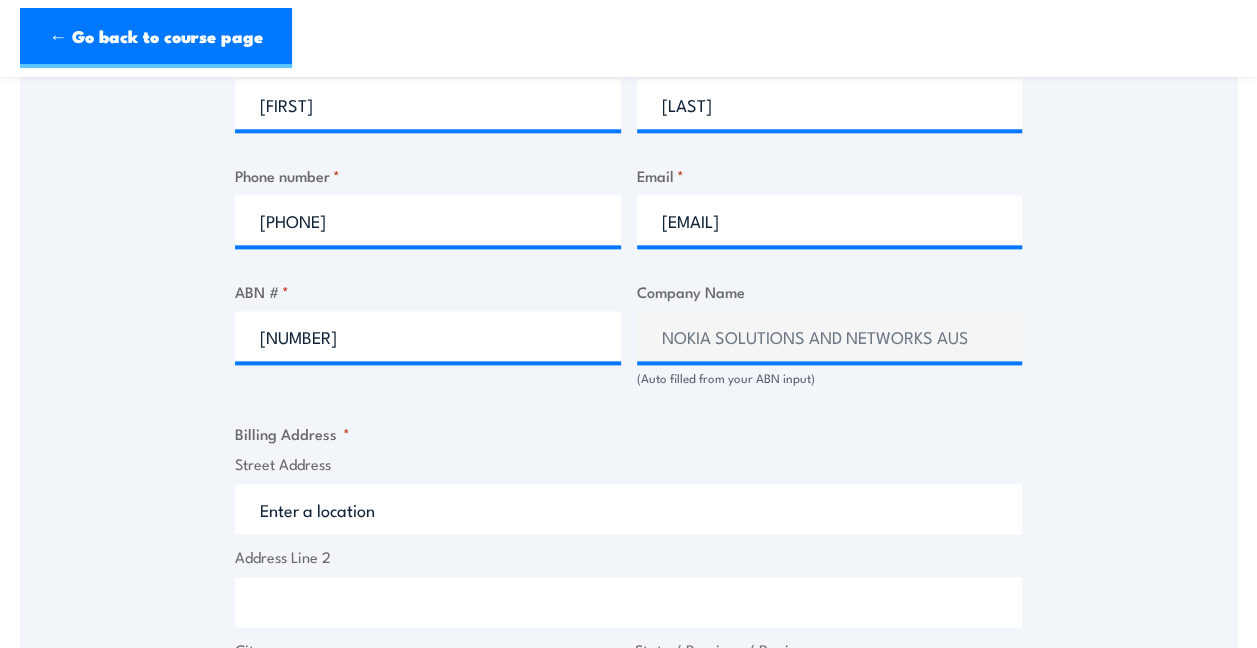 click on "Street Address" at bounding box center (628, 509) 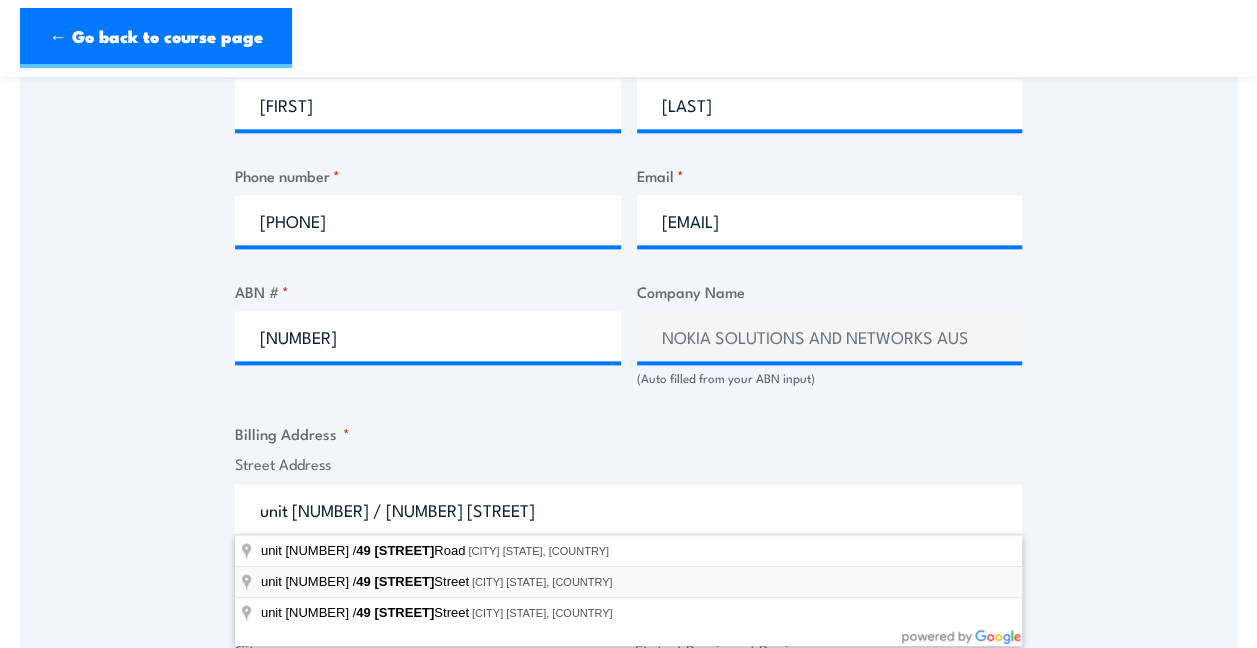 type on "unit [NUMBER] / [NUMBER] [STREET], [CITY] [STATE], [COUNTRY]" 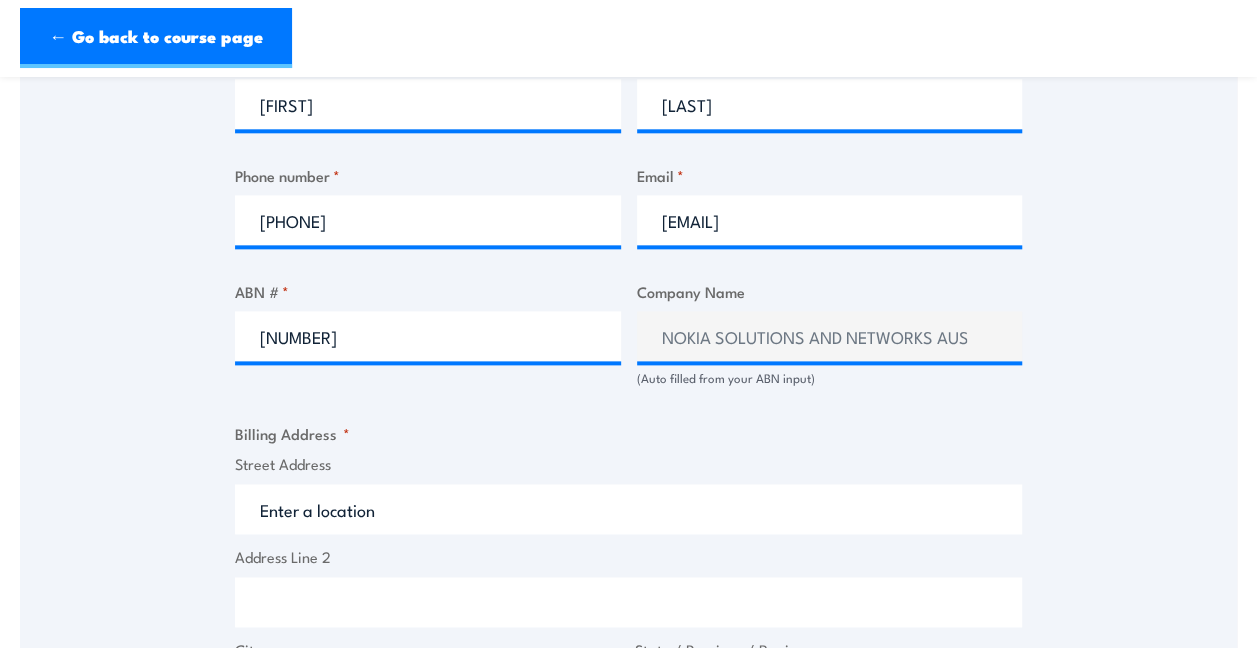 type on "[NUMBER] [STREET] St" 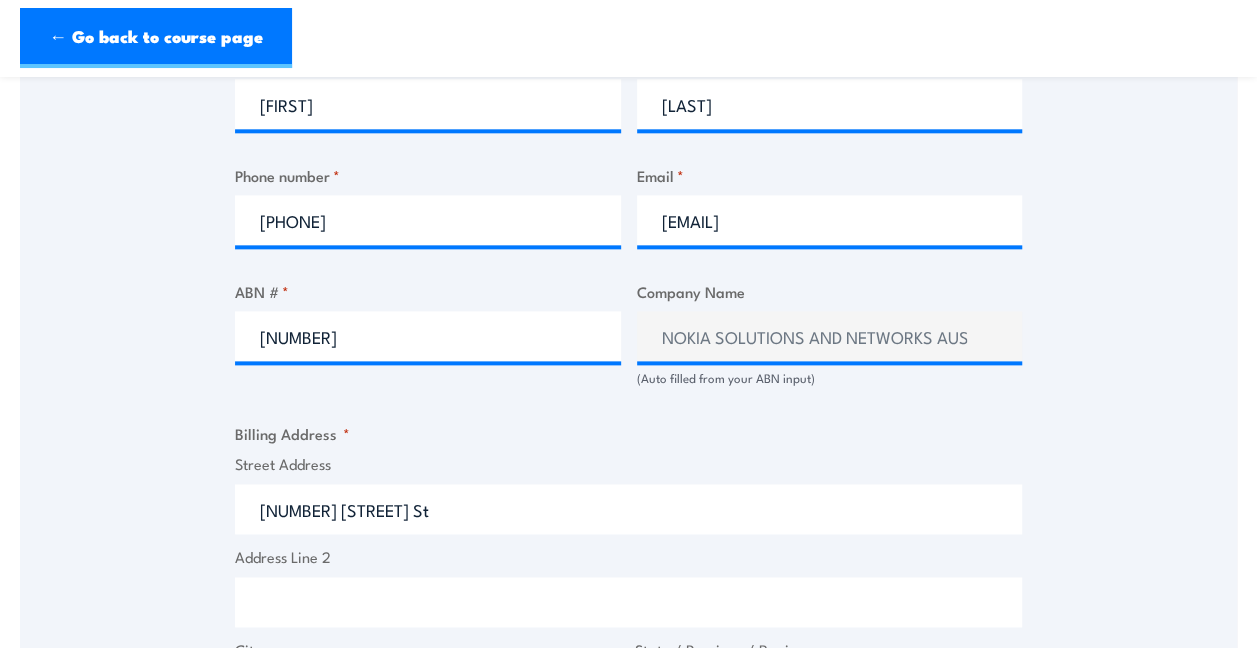 type on "[CITY]" 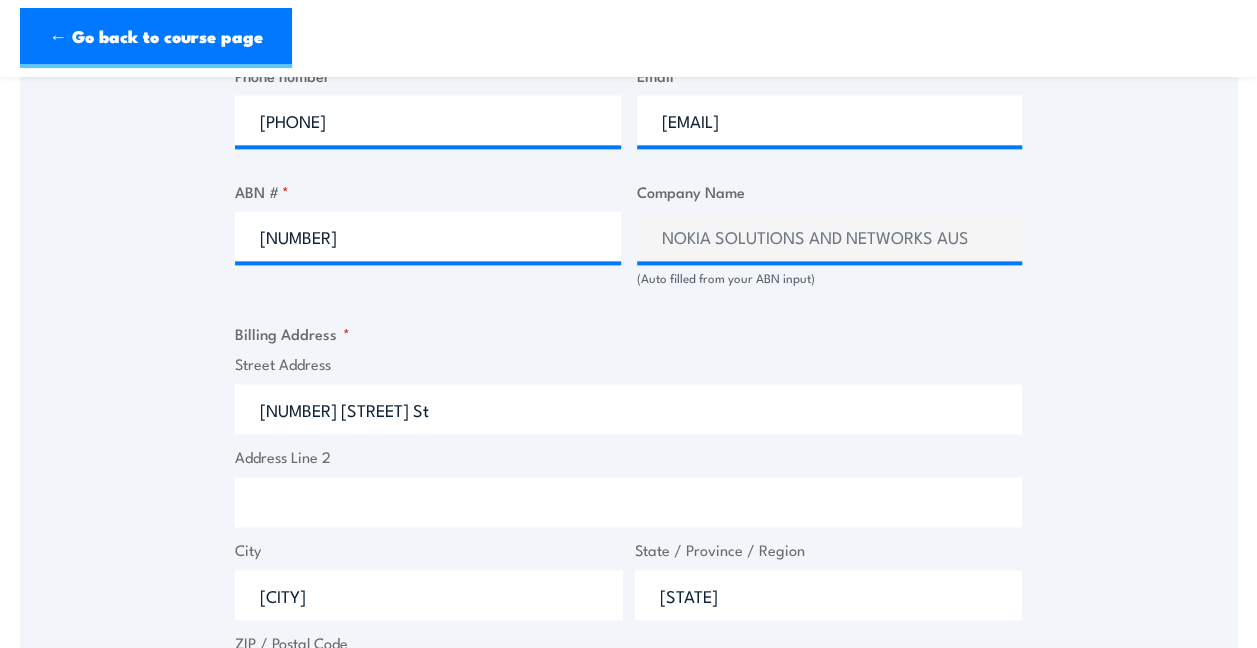 scroll, scrollTop: 1300, scrollLeft: 0, axis: vertical 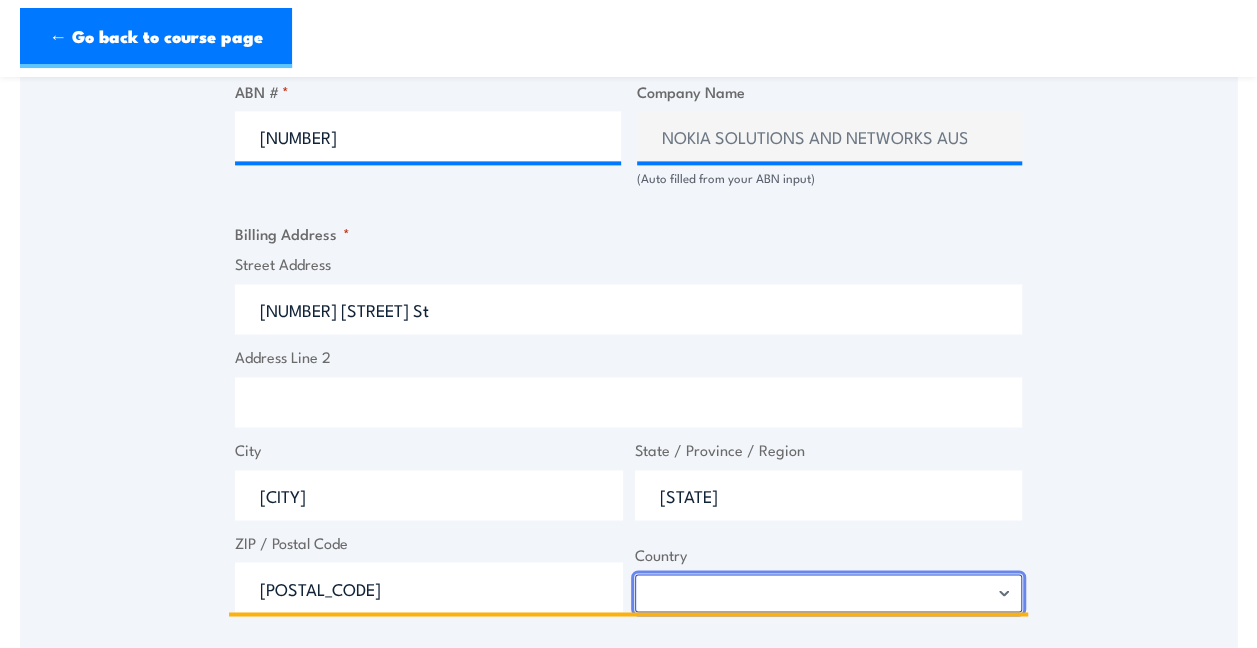 click on "Afghanistan Albania Algeria American Samoa Andorra Angola Anguilla Antarctica Antigua and Barbuda Argentina Armenia Aruba Australia Austria Azerbaijan Bahamas Bahrain Bangladesh Barbados Belarus Belgium Belize Benin Bermuda Bhutan Bolivia Bonaire, Sint Eustatius and Saba Bosnia and Herzegovina Botswana Bouvet Island Brazil British Indian Ocean Territory Brunei Darussalam Bulgaria Burkina Faso Burundi Cabo Verde Cambodia Cameroon Canada Cayman Islands Central African Republic Chad Chile China Christmas Island Cocos Islands Colombia Comoros Congo Congo, Democratic Republic of the Cook Islands Costa Rica Croatia Cuba Curaçao Cyprus Czechia Côte d'Ivoire Denmark Djibouti Dominica Dominican Republic Ecuador Egypt El Salvador Equatorial Guinea Eritrea Estonia Eswatini Ethiopia Falkland Islands Faroe Islands Fiji Finland France French Guiana French Polynesia French Southern Territories Gabon Gambia Georgia Germany Ghana Gibraltar Greece Greenland Grenada Guadeloupe Guam Guatemala Guernsey Guinea Guinea-Bissau Iran" at bounding box center [829, 593] 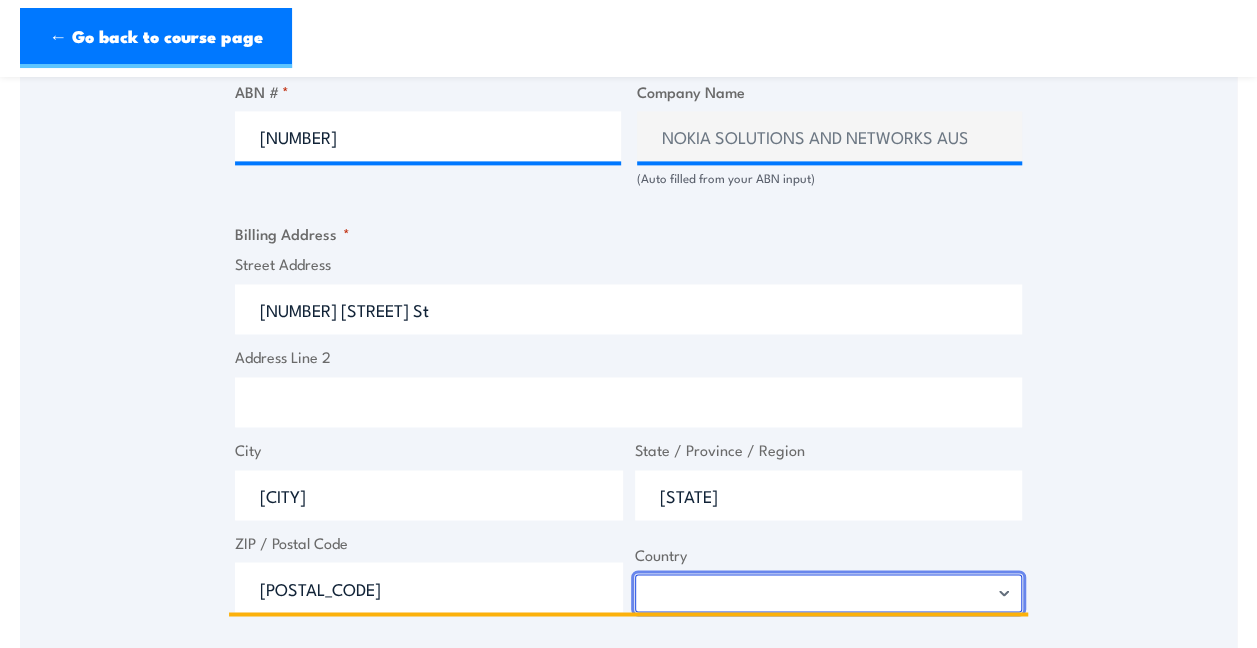 select on "Australia" 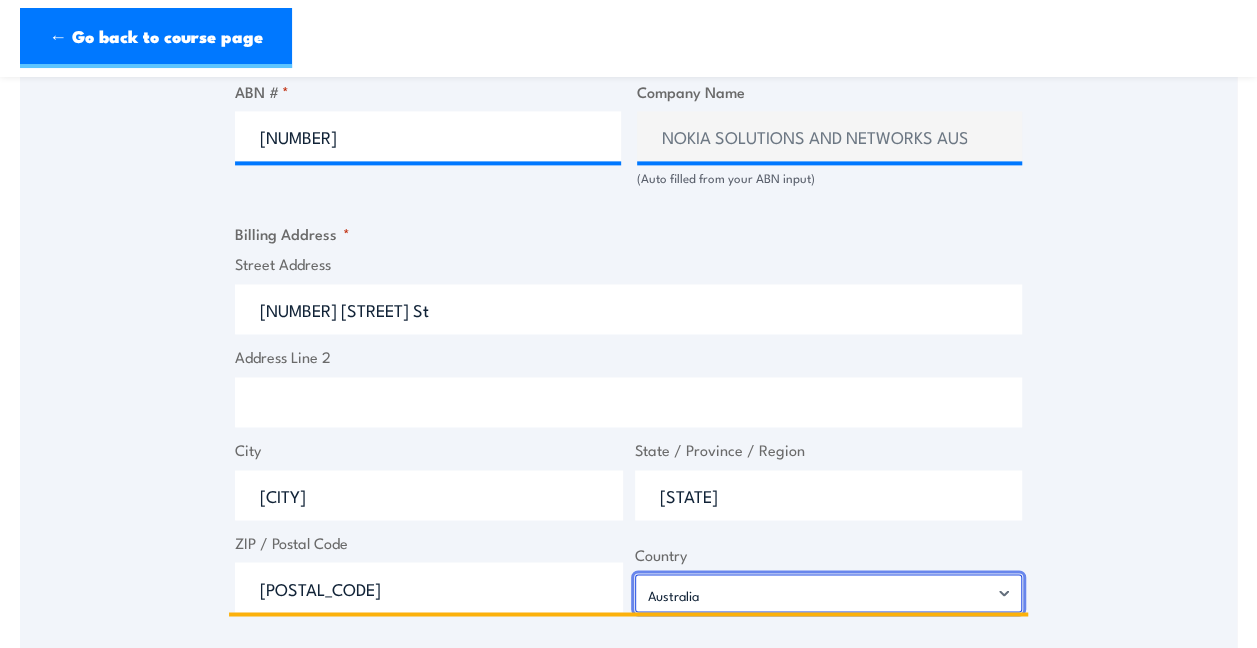 click on "Afghanistan Albania Algeria American Samoa Andorra Angola Anguilla Antarctica Antigua and Barbuda Argentina Armenia Aruba Australia Austria Azerbaijan Bahamas Bahrain Bangladesh Barbados Belarus Belgium Belize Benin Bermuda Bhutan Bolivia Bonaire, Sint Eustatius and Saba Bosnia and Herzegovina Botswana Bouvet Island Brazil British Indian Ocean Territory Brunei Darussalam Bulgaria Burkina Faso Burundi Cabo Verde Cambodia Cameroon Canada Cayman Islands Central African Republic Chad Chile China Christmas Island Cocos Islands Colombia Comoros Congo Congo, Democratic Republic of the Cook Islands Costa Rica Croatia Cuba Curaçao Cyprus Czechia Côte d'Ivoire Denmark Djibouti Dominica Dominican Republic Ecuador Egypt El Salvador Equatorial Guinea Eritrea Estonia Eswatini Ethiopia Falkland Islands Faroe Islands Fiji Finland France French Guiana French Polynesia French Southern Territories Gabon Gambia Georgia Germany Ghana Gibraltar Greece Greenland Grenada Guadeloupe Guam Guatemala Guernsey Guinea Guinea-Bissau Iran" at bounding box center [829, 593] 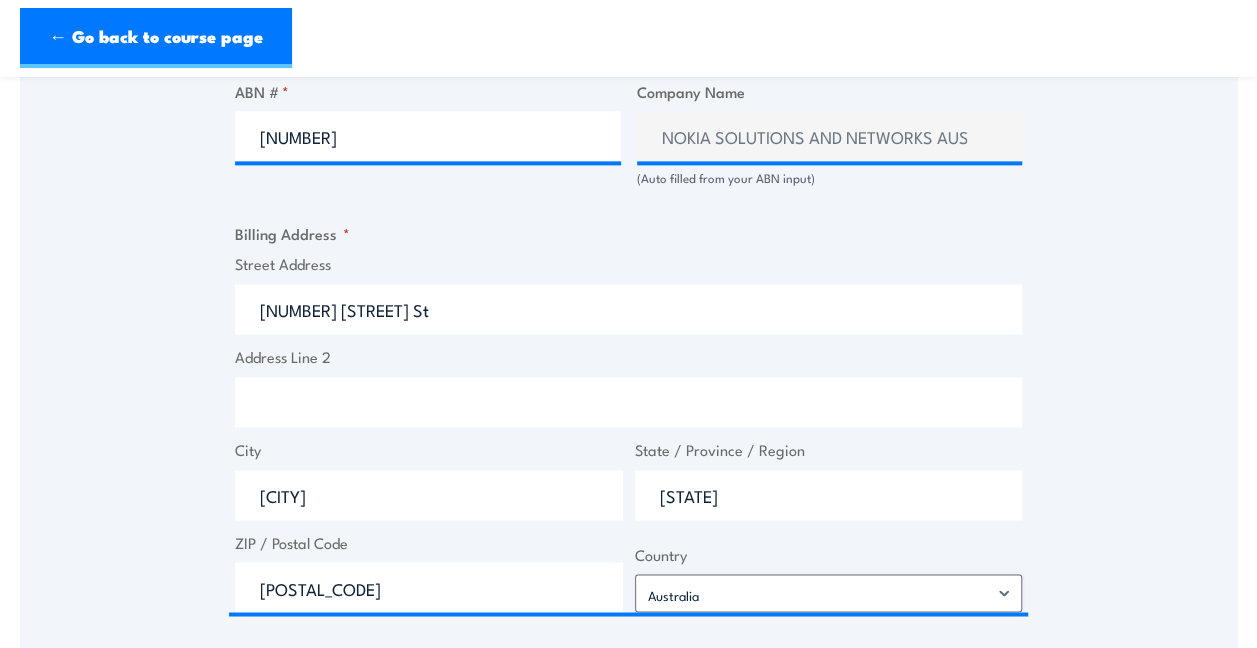 click on "1300 885 530" at bounding box center (628, 321) 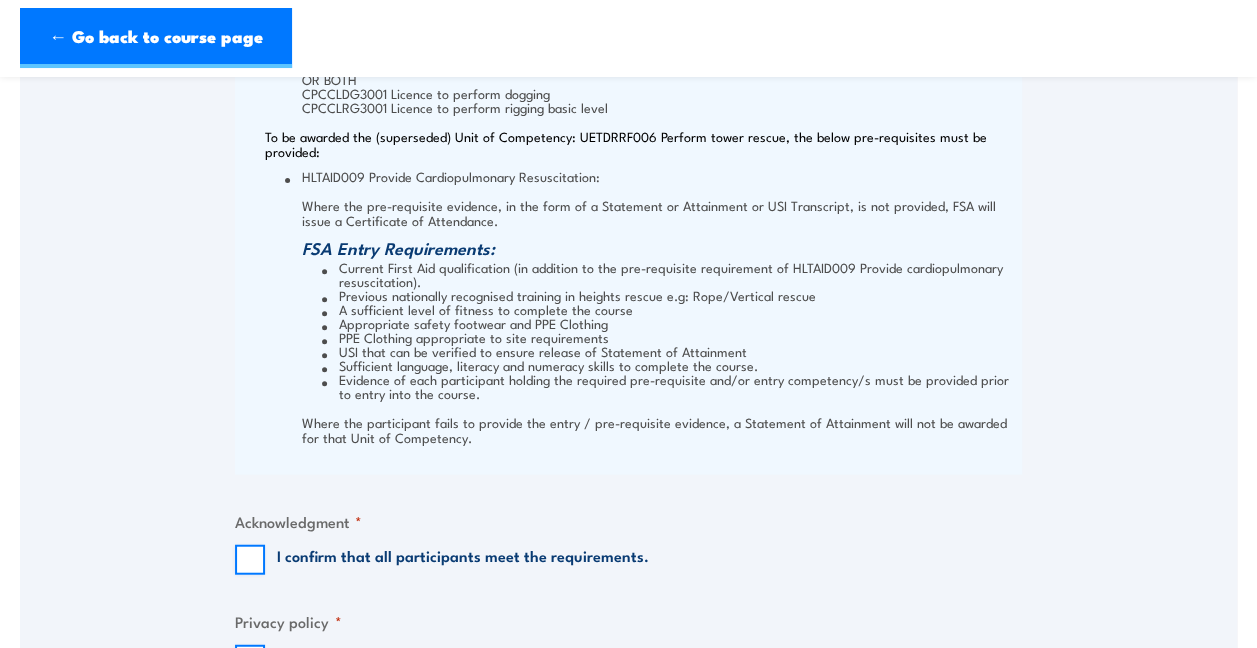 scroll, scrollTop: 2200, scrollLeft: 0, axis: vertical 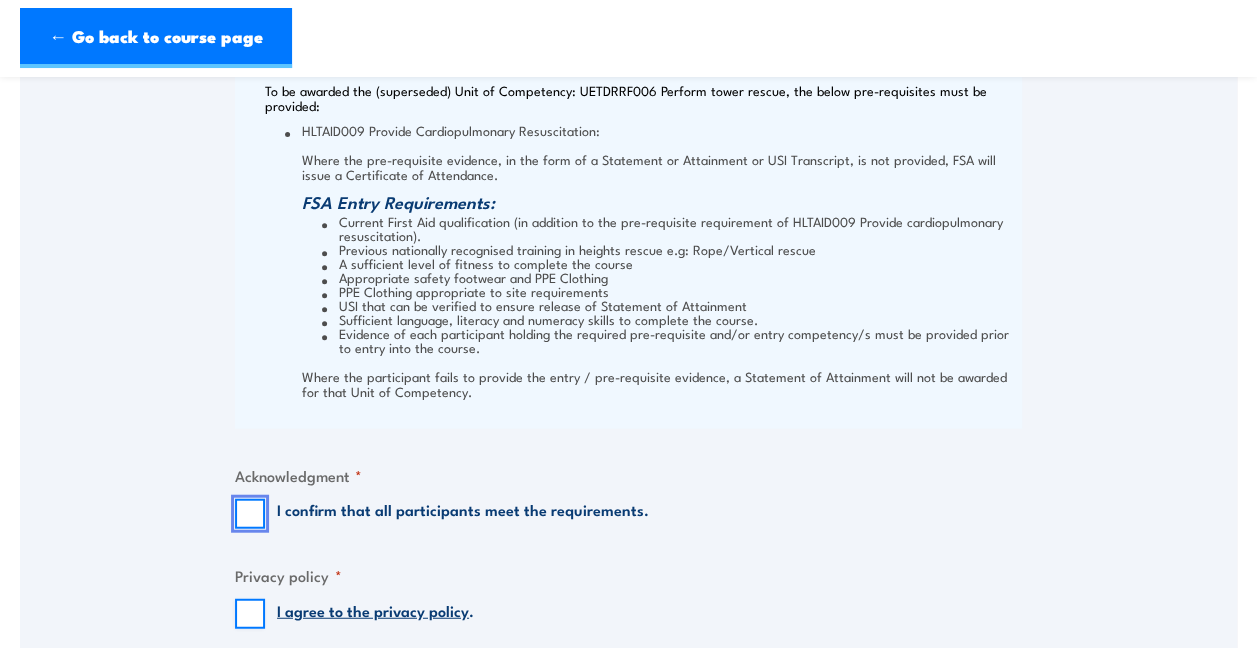 click on "I confirm that all participants meet the requirements." at bounding box center (250, 514) 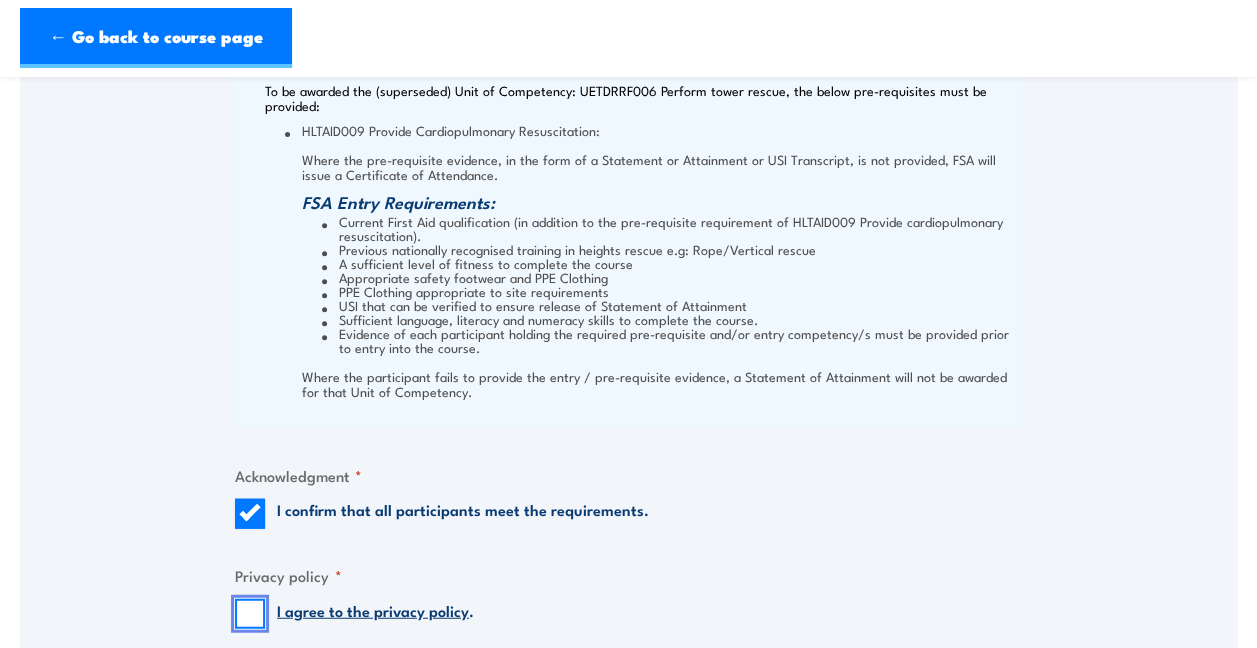 click on "I agree to the privacy policy ." at bounding box center (250, 614) 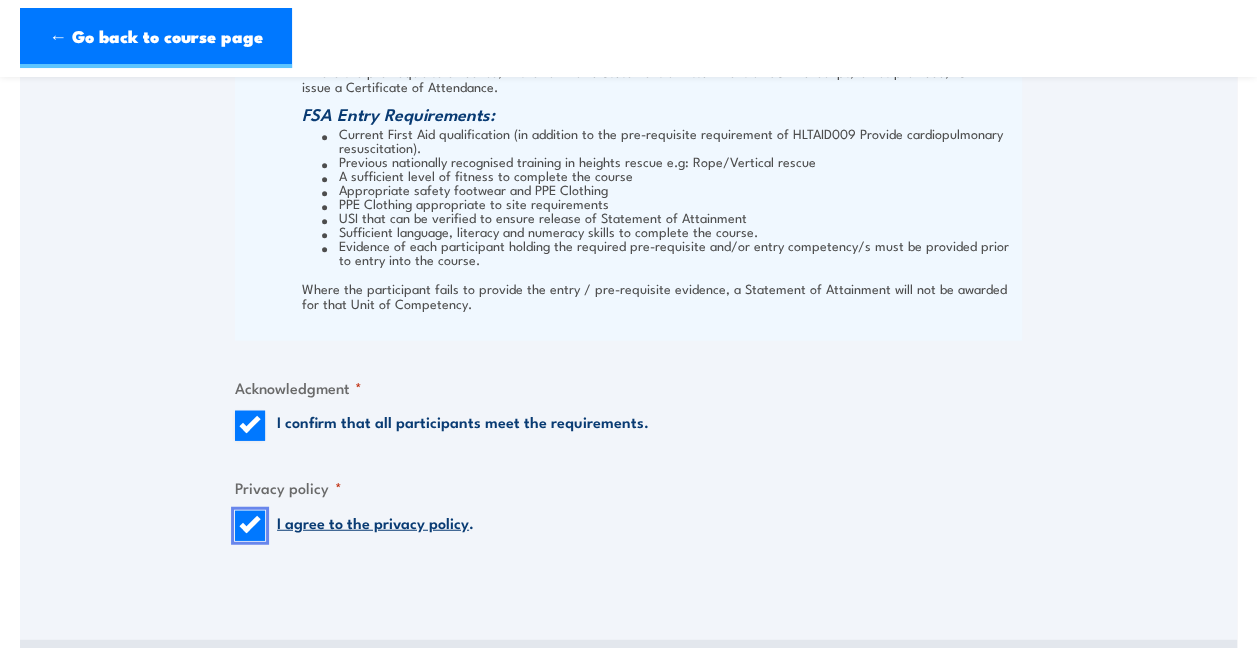 scroll, scrollTop: 2400, scrollLeft: 0, axis: vertical 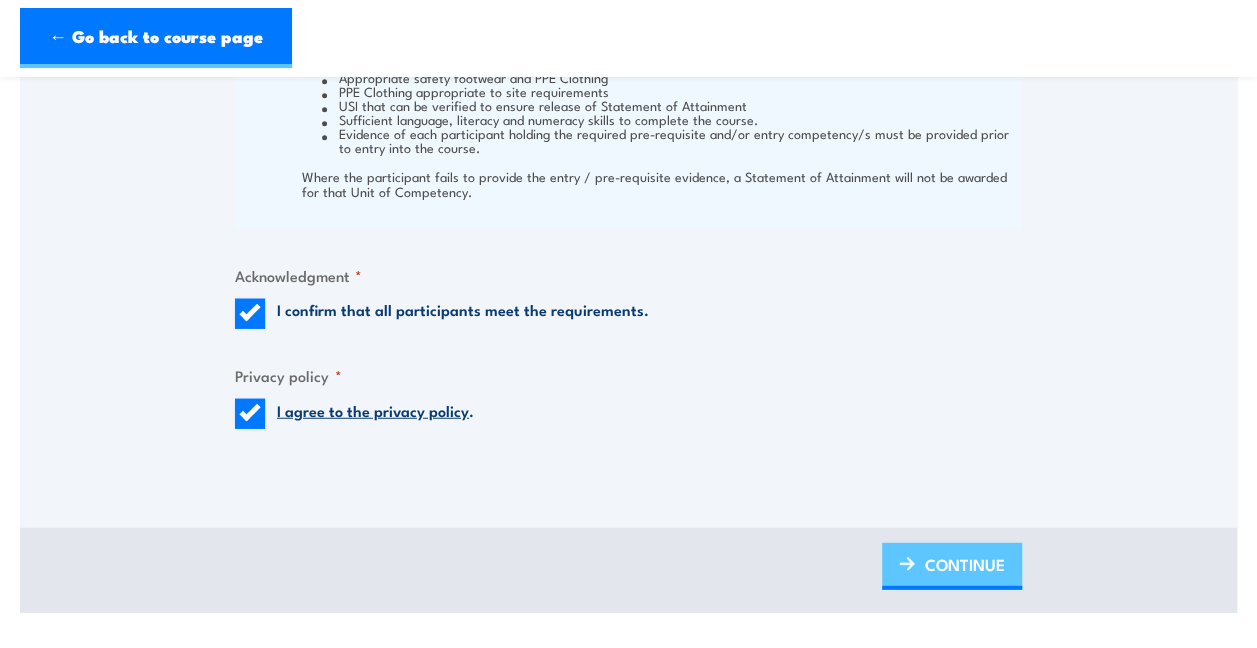 click on "CONTINUE" at bounding box center (965, 564) 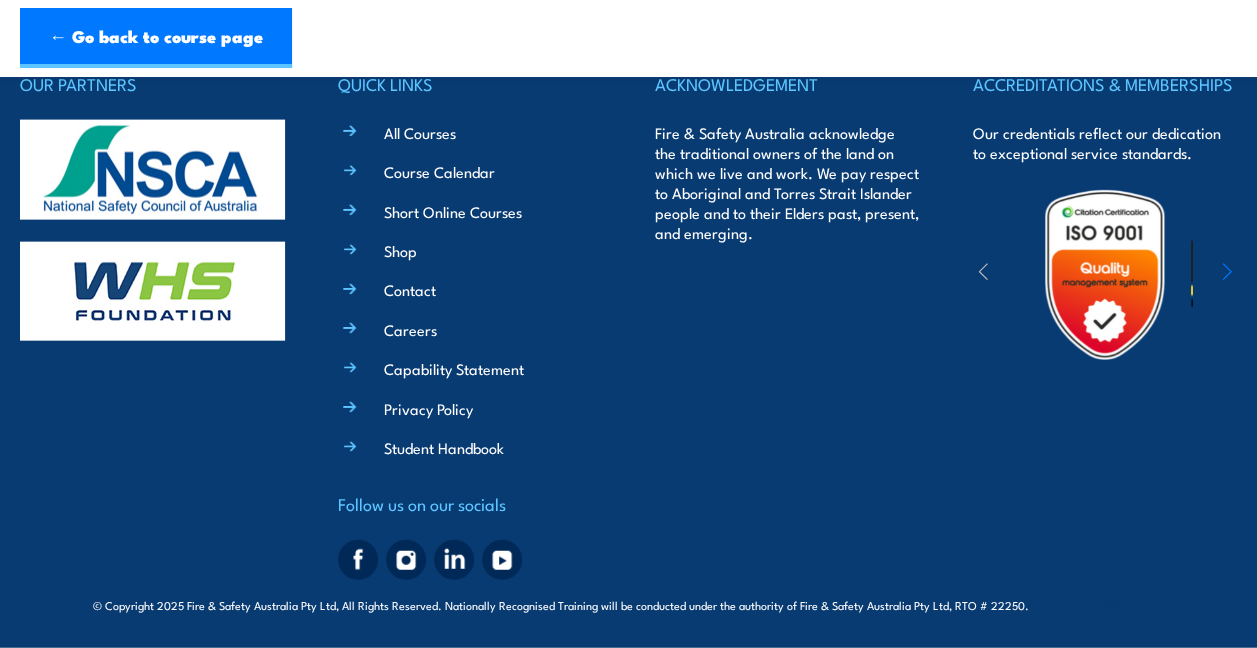 scroll, scrollTop: 2110, scrollLeft: 0, axis: vertical 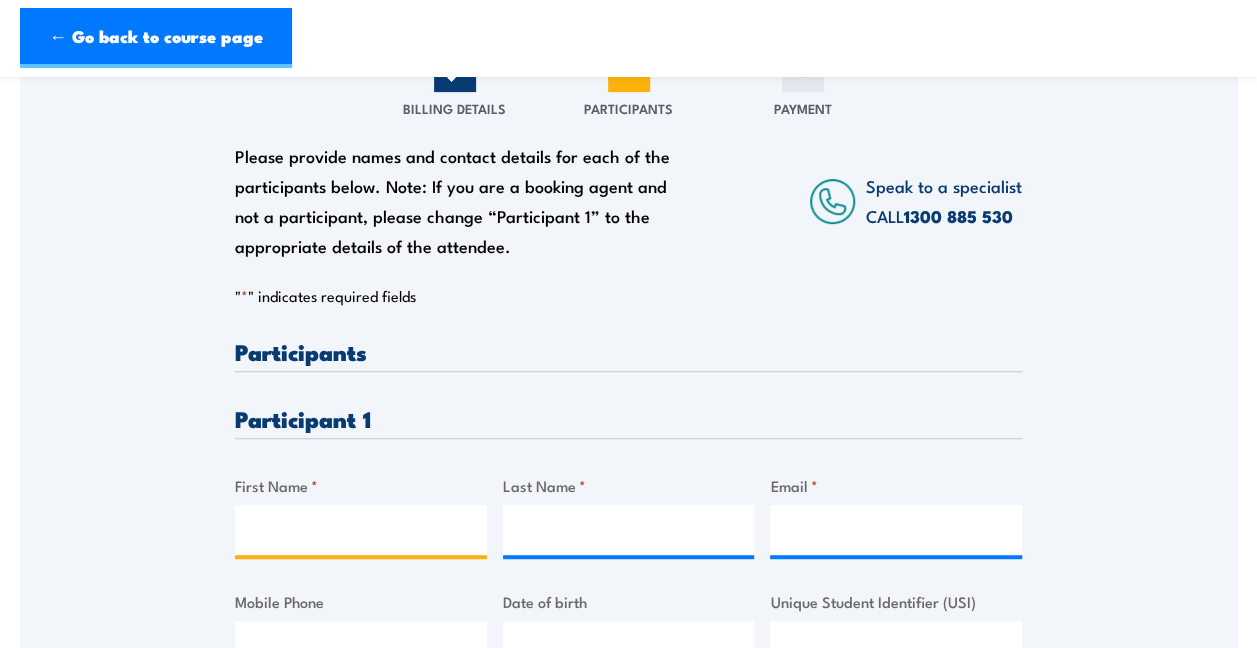 click on "First Name *" at bounding box center (361, 530) 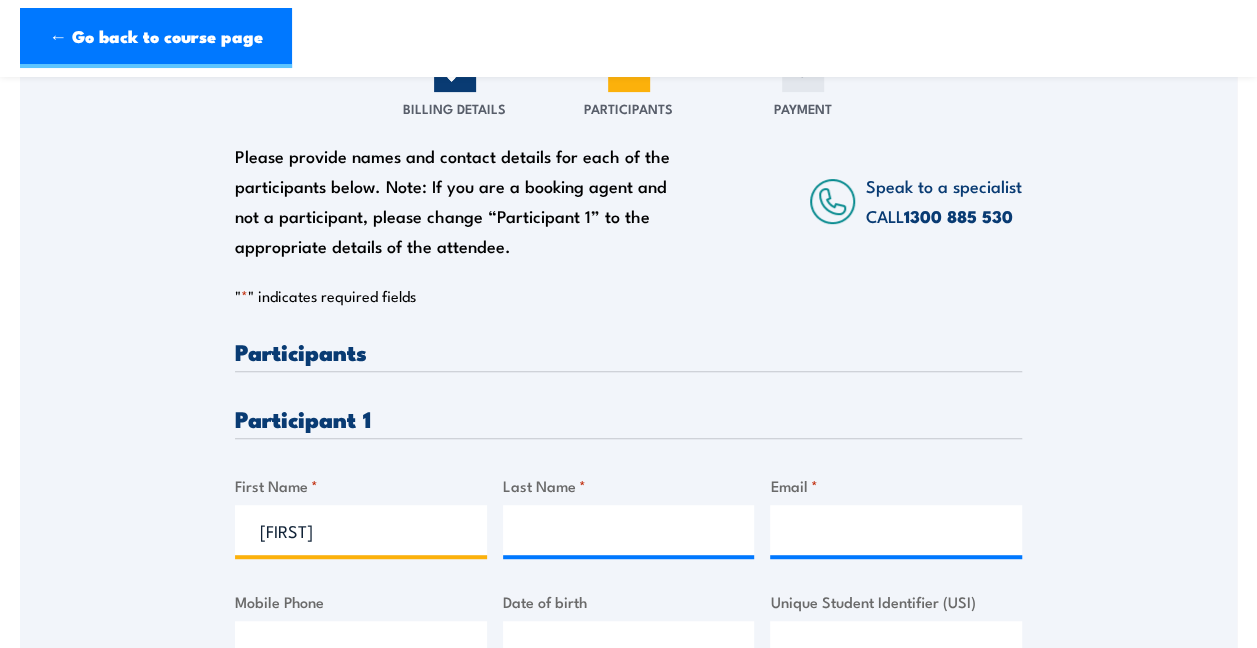 type on "[FIRST]" 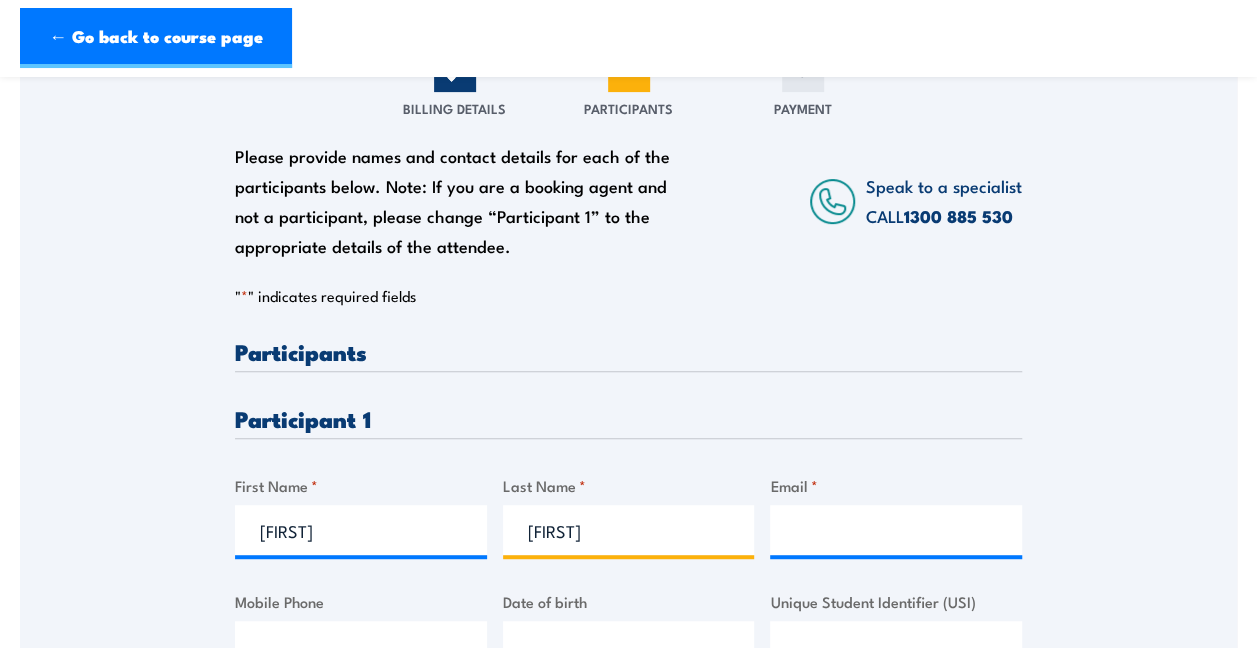 type on "[FIRST]" 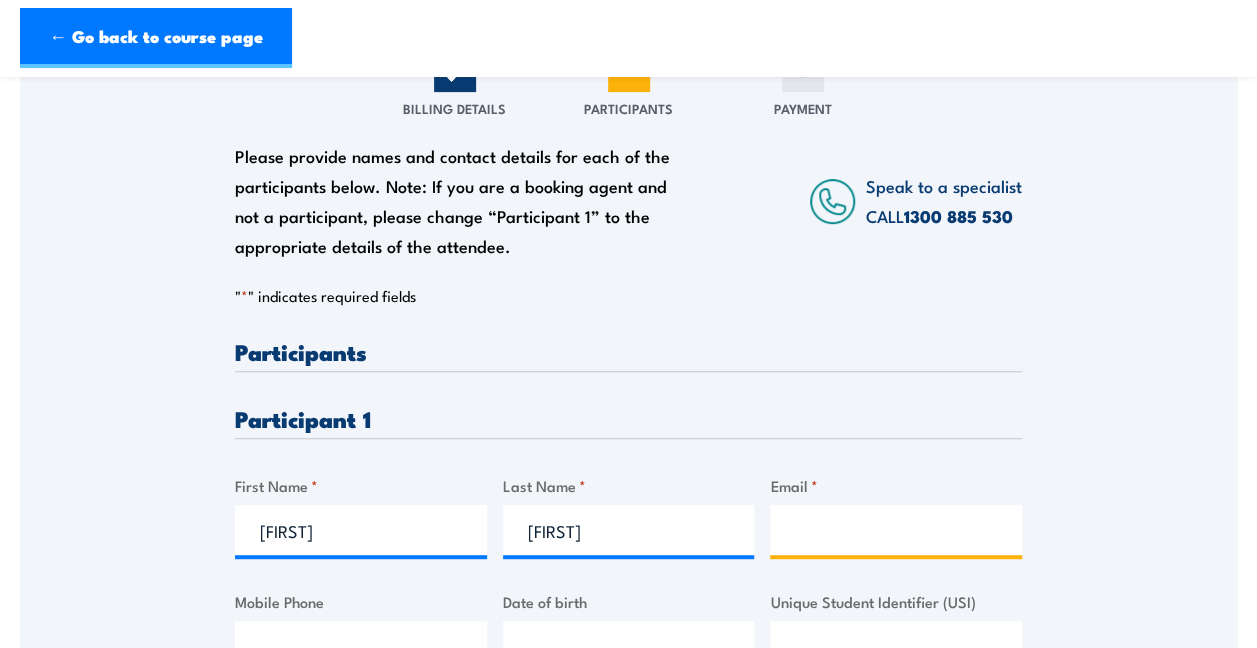 scroll, scrollTop: 400, scrollLeft: 0, axis: vertical 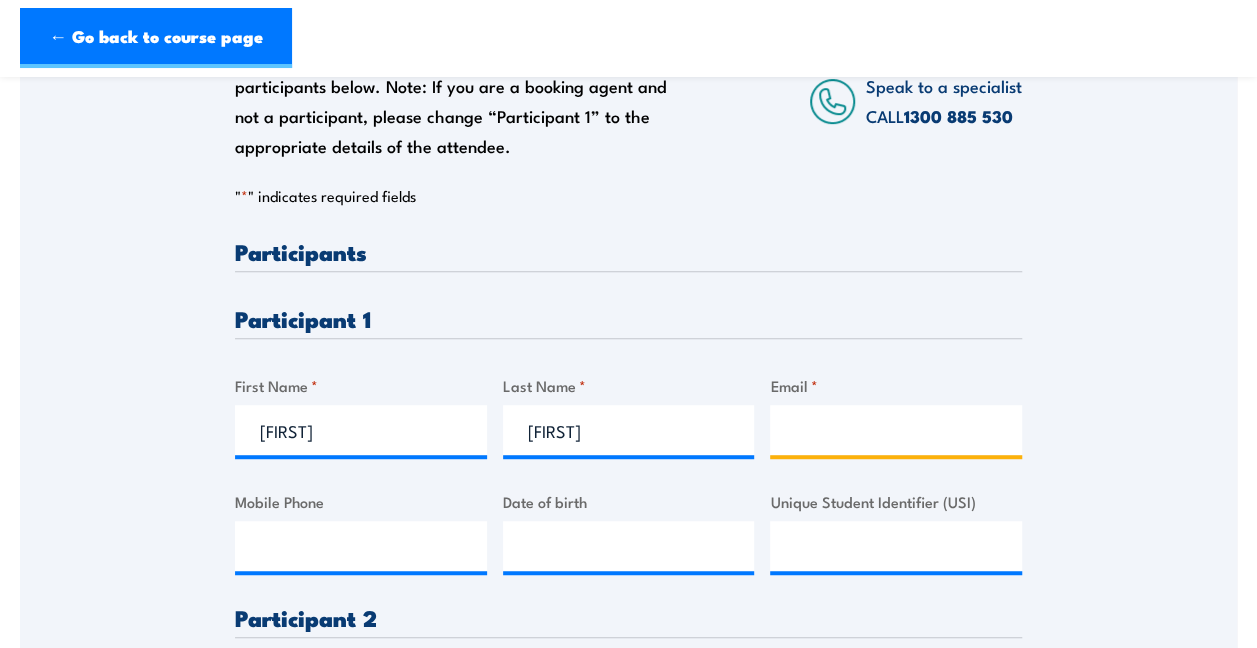 paste on "[EMAIL]" 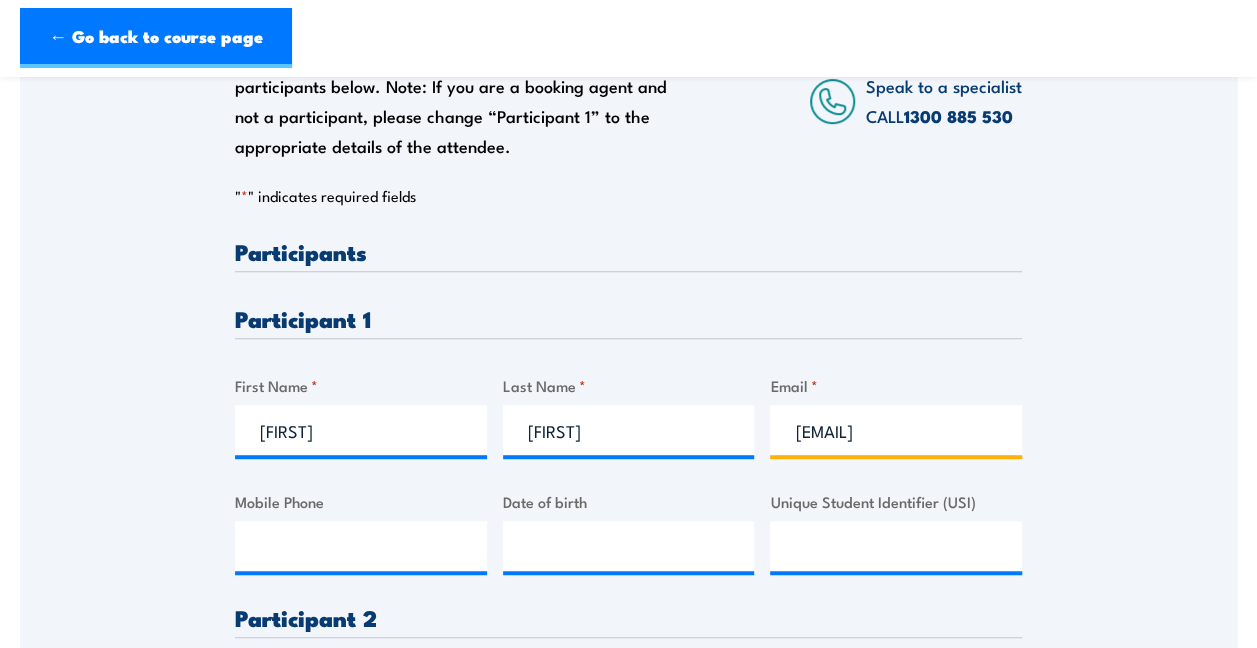 scroll, scrollTop: 0, scrollLeft: 40, axis: horizontal 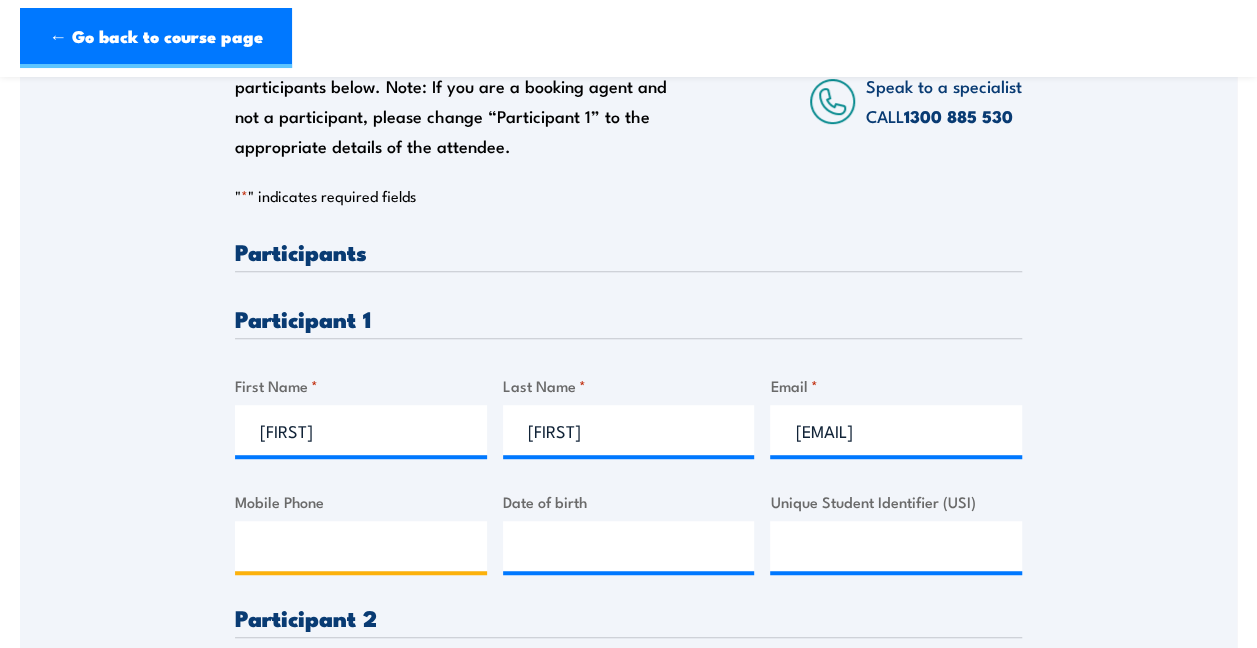 click on "Mobile Phone" at bounding box center [361, 546] 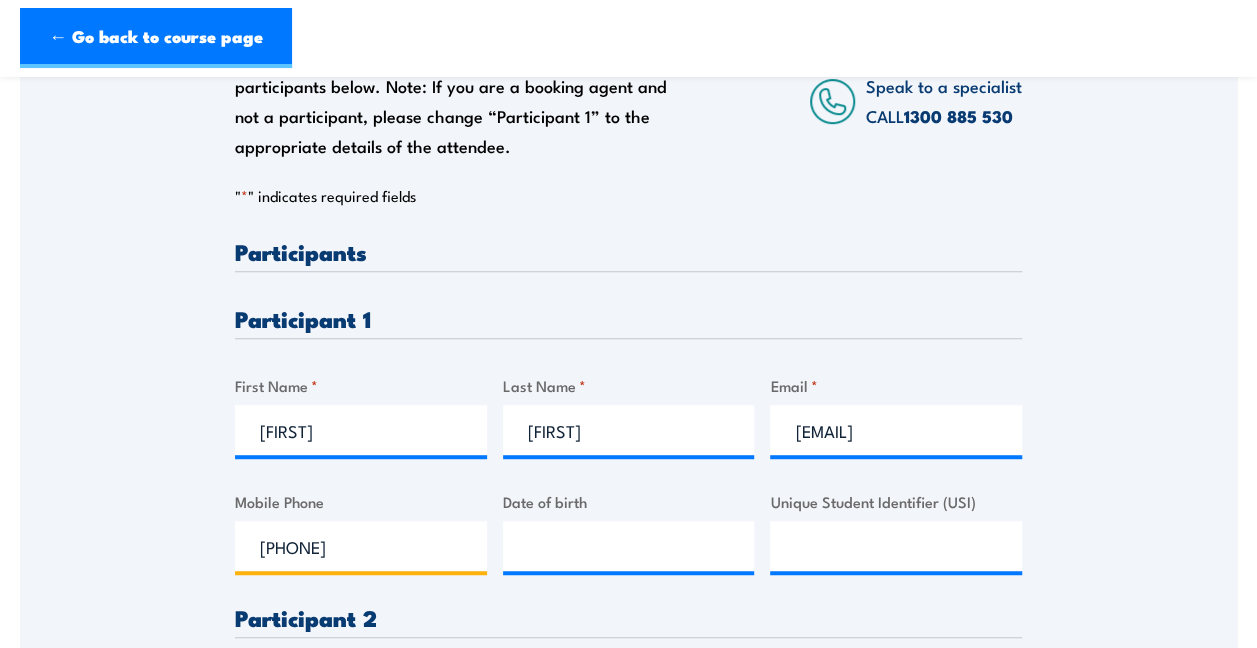 type on "[PHONE]" 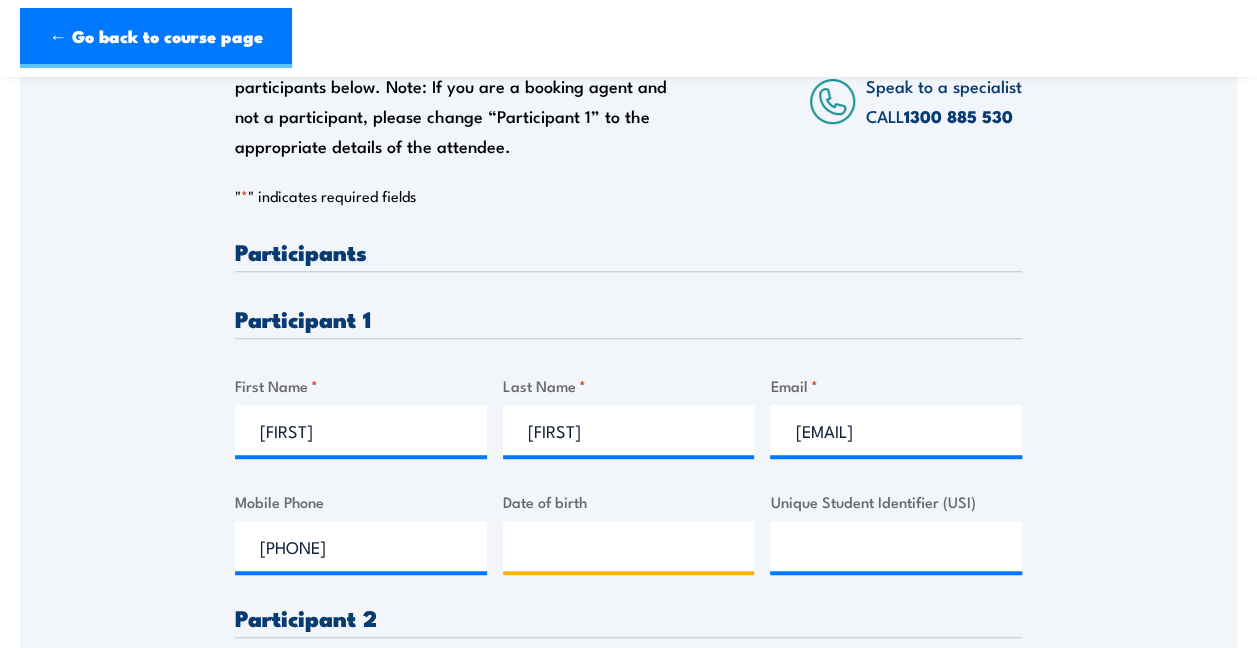 type on "__/__/____" 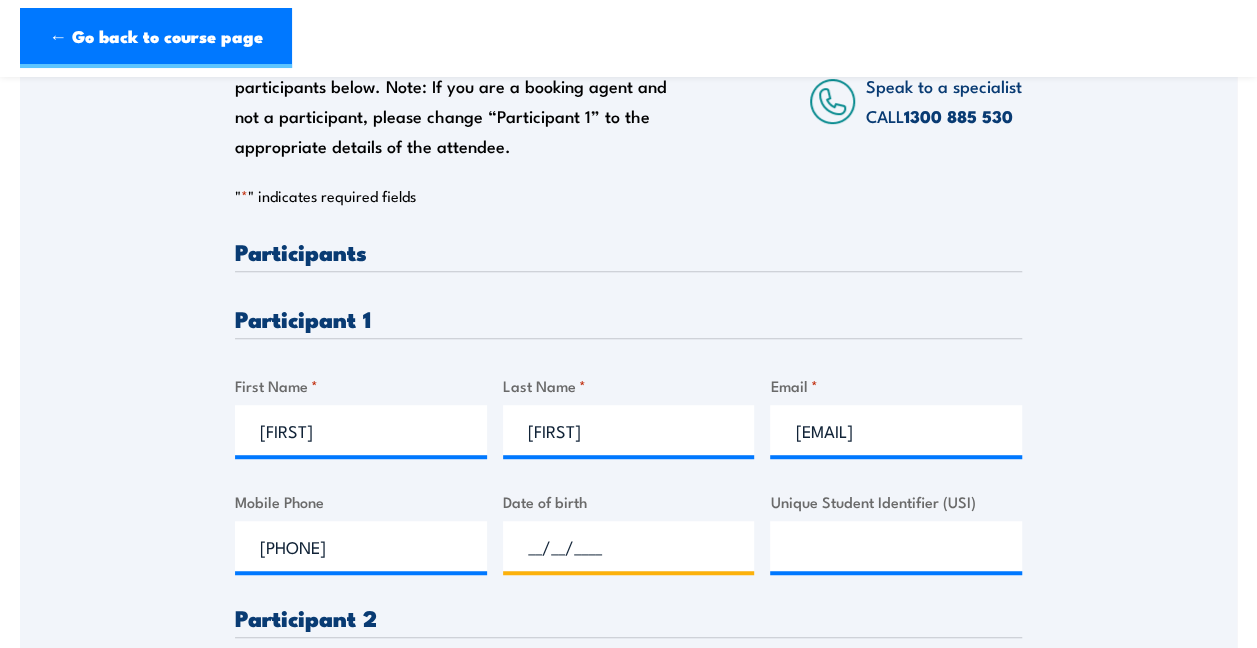 click on "__/__/____" at bounding box center (629, 546) 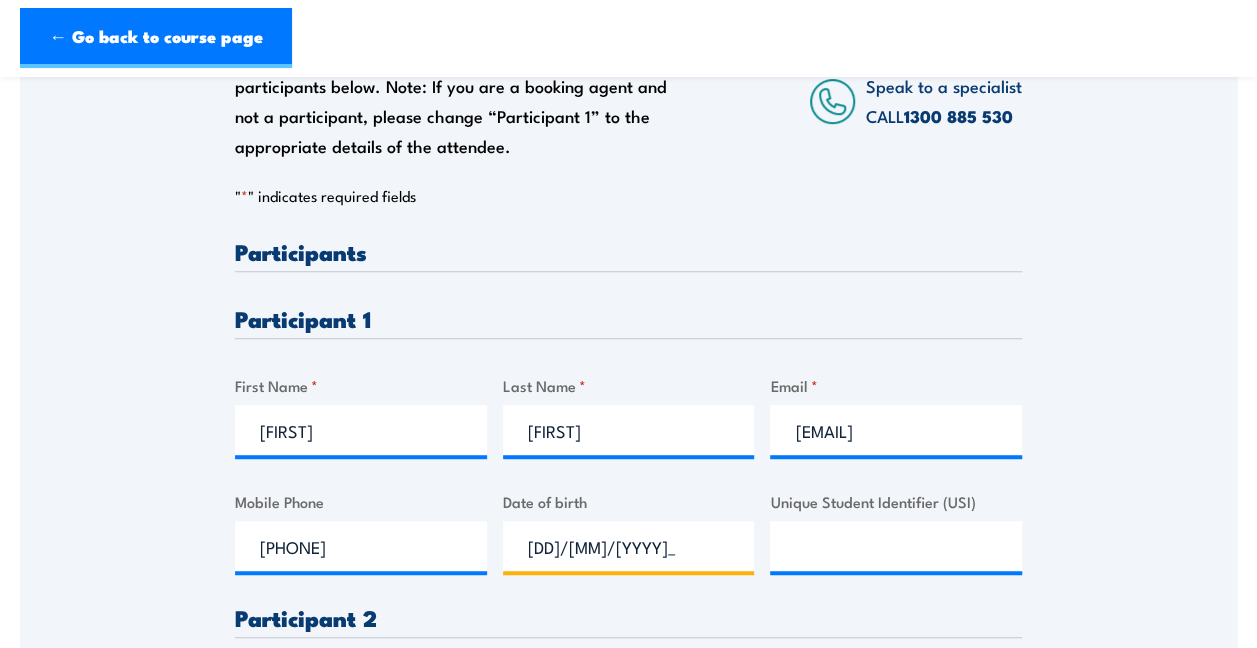 type on "[DD]/[MM]/[YYYY]" 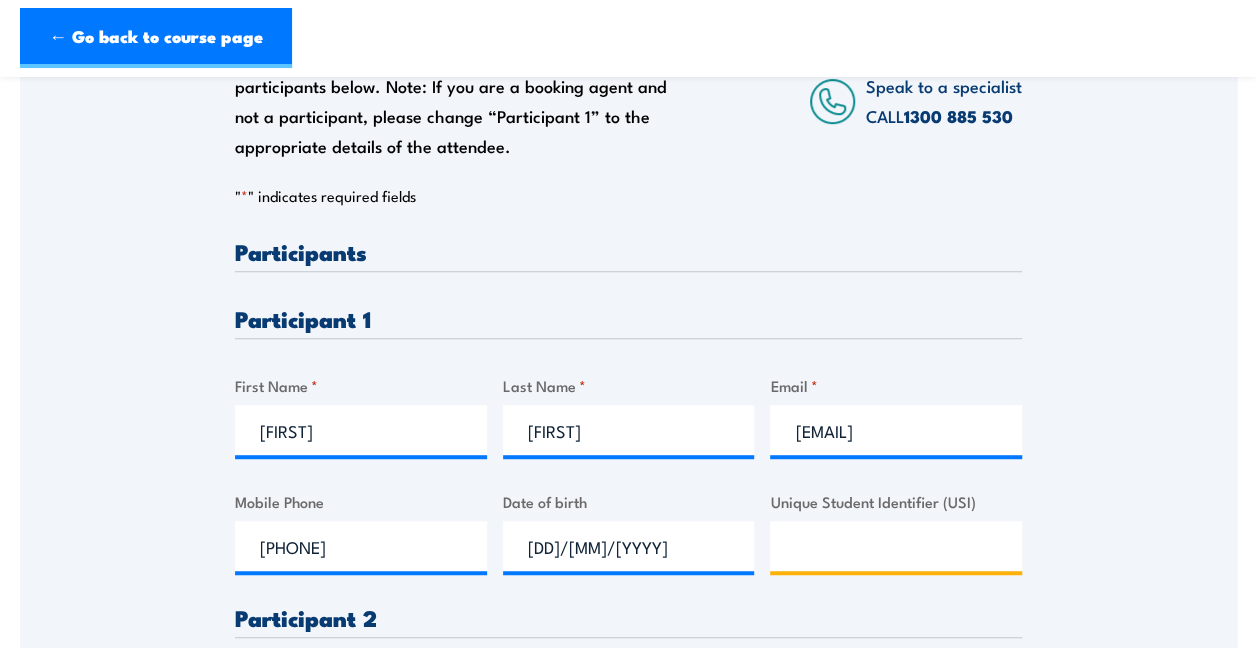 paste on "[USI]" 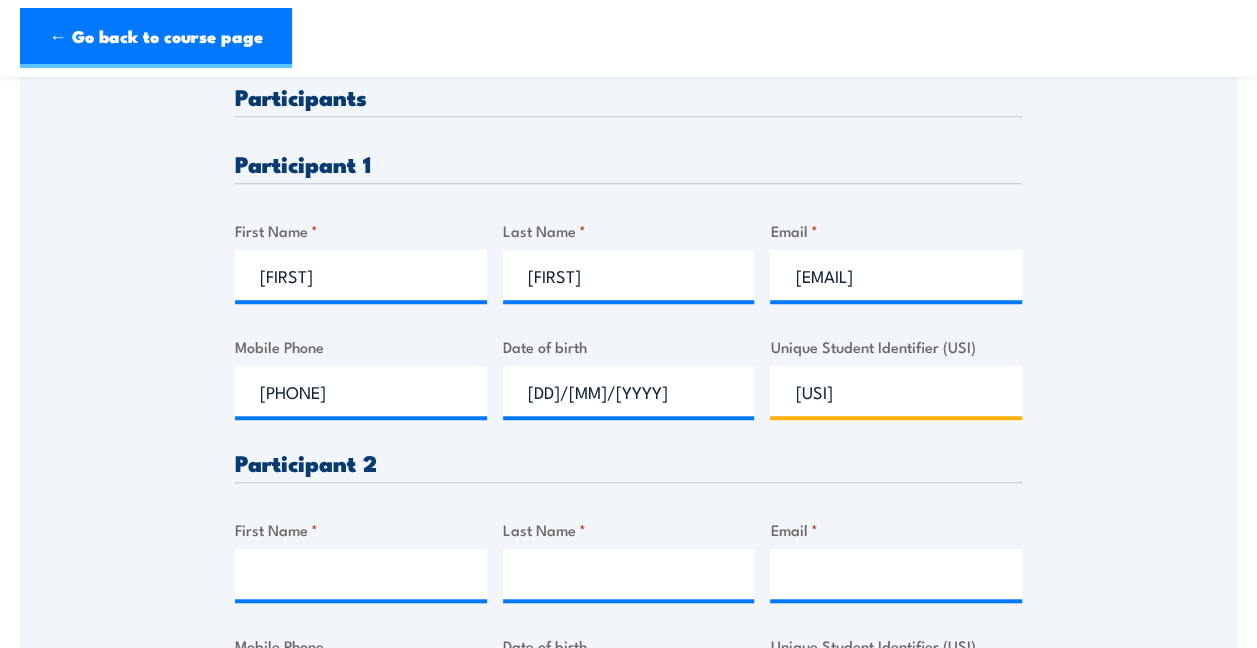 scroll, scrollTop: 600, scrollLeft: 0, axis: vertical 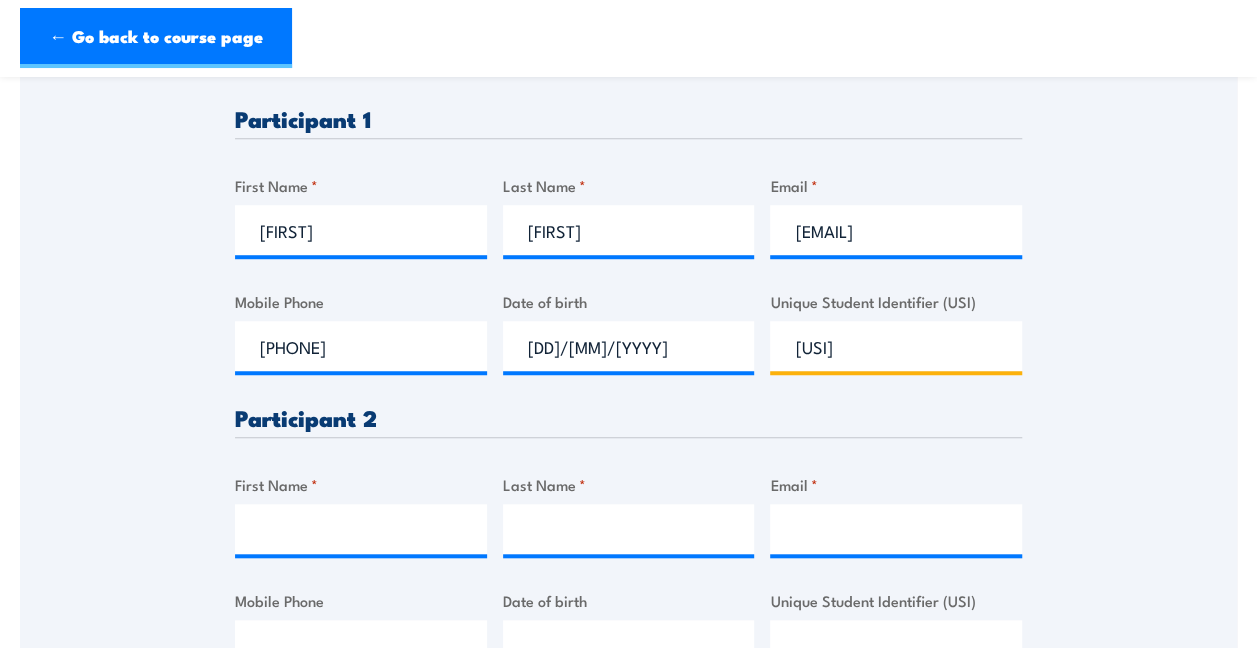 type on "[USI]" 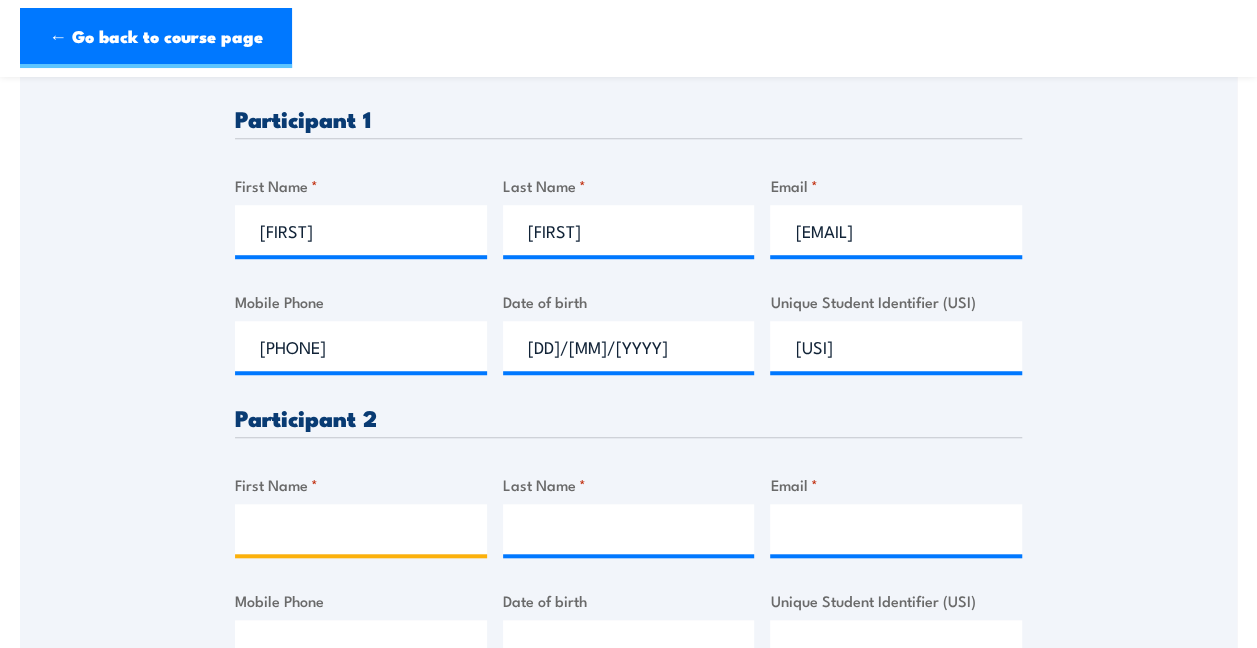 click on "First Name *" at bounding box center [361, 529] 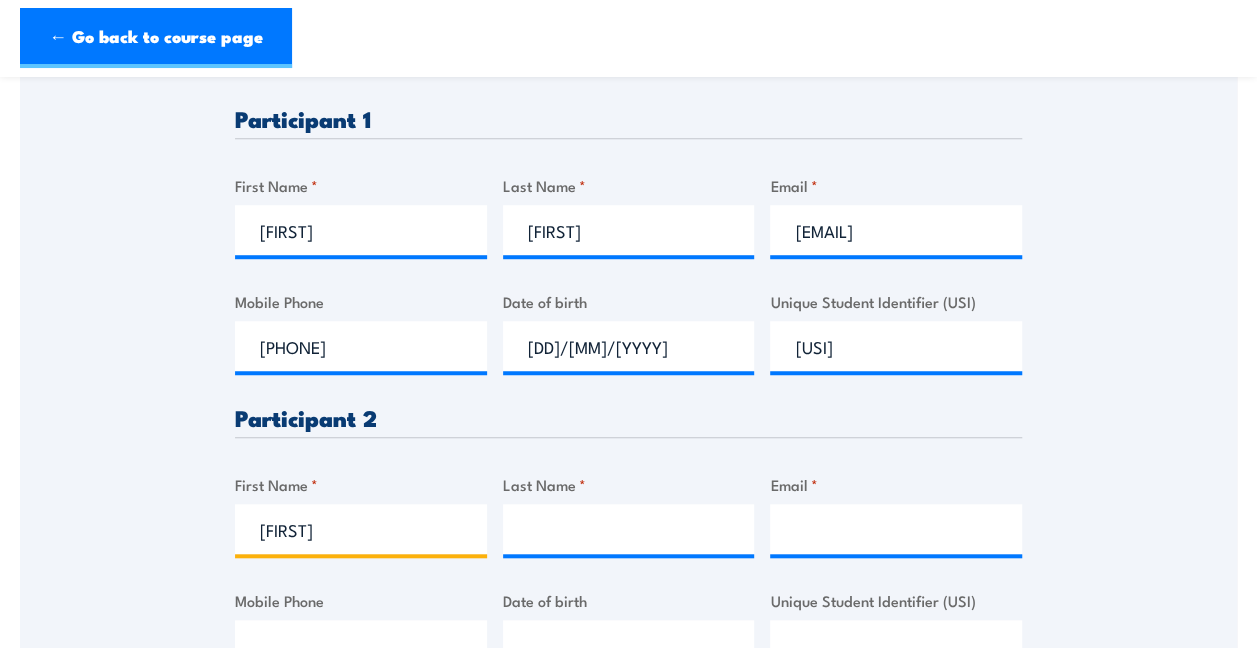 type on "[FIRST]" 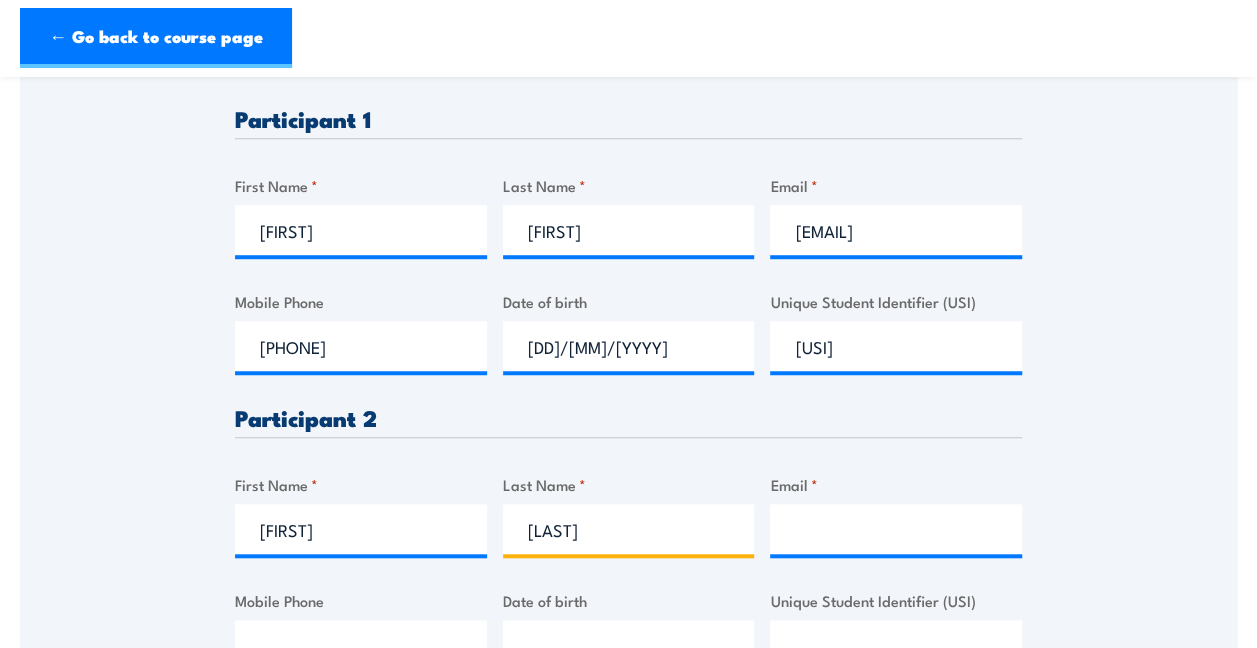 type on "[LAST]" 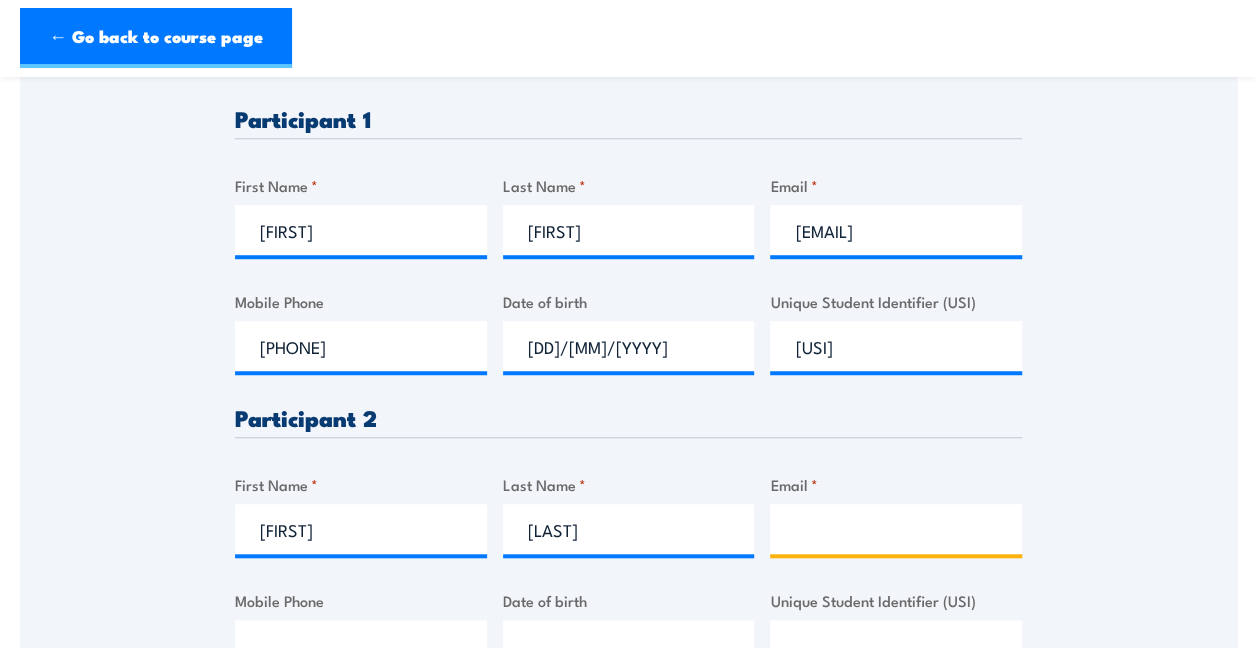 paste on "[EMAIL]" 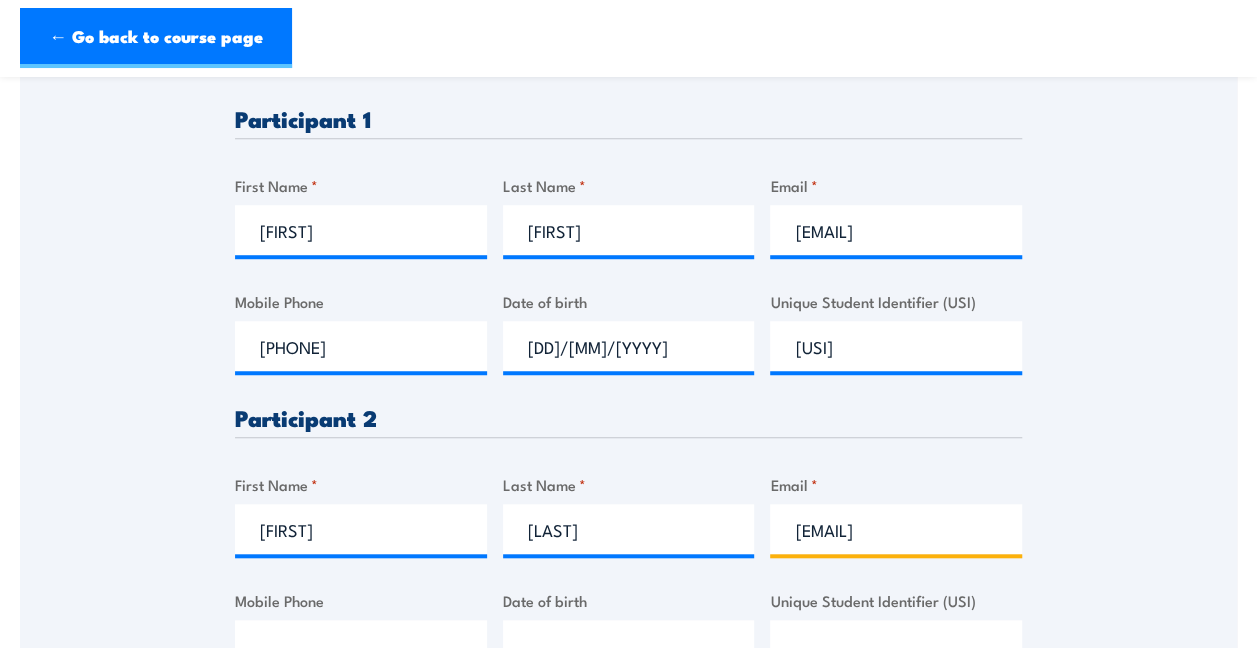 scroll, scrollTop: 0, scrollLeft: 20, axis: horizontal 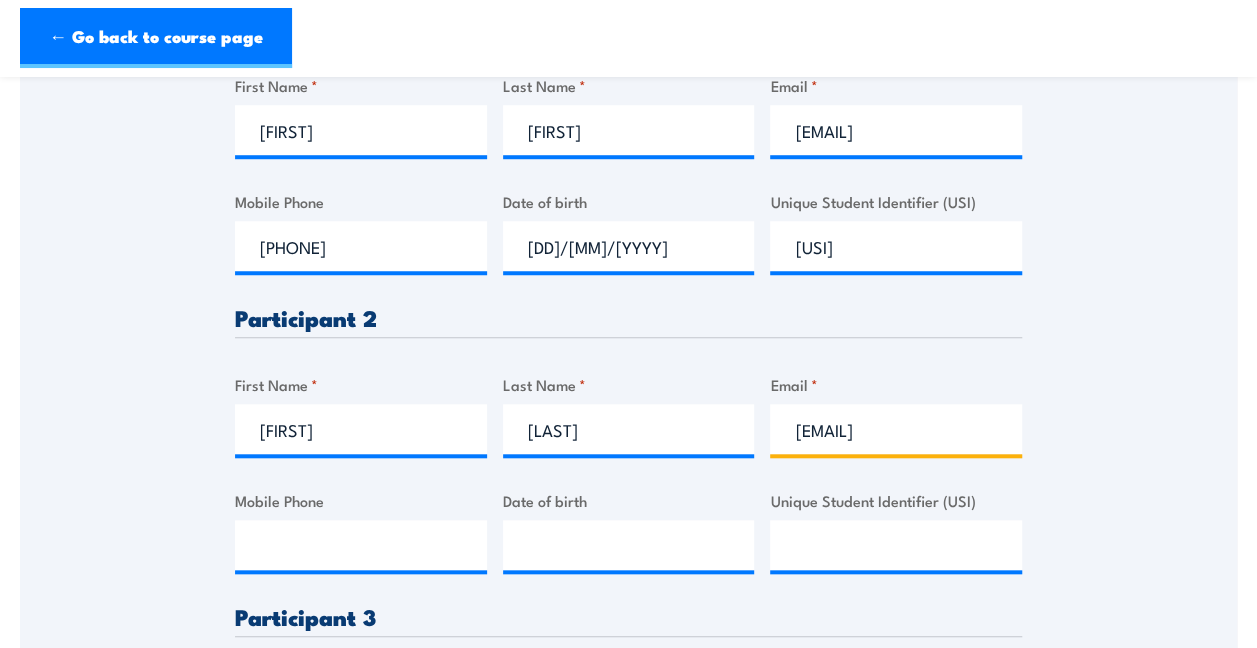 type on "[EMAIL]" 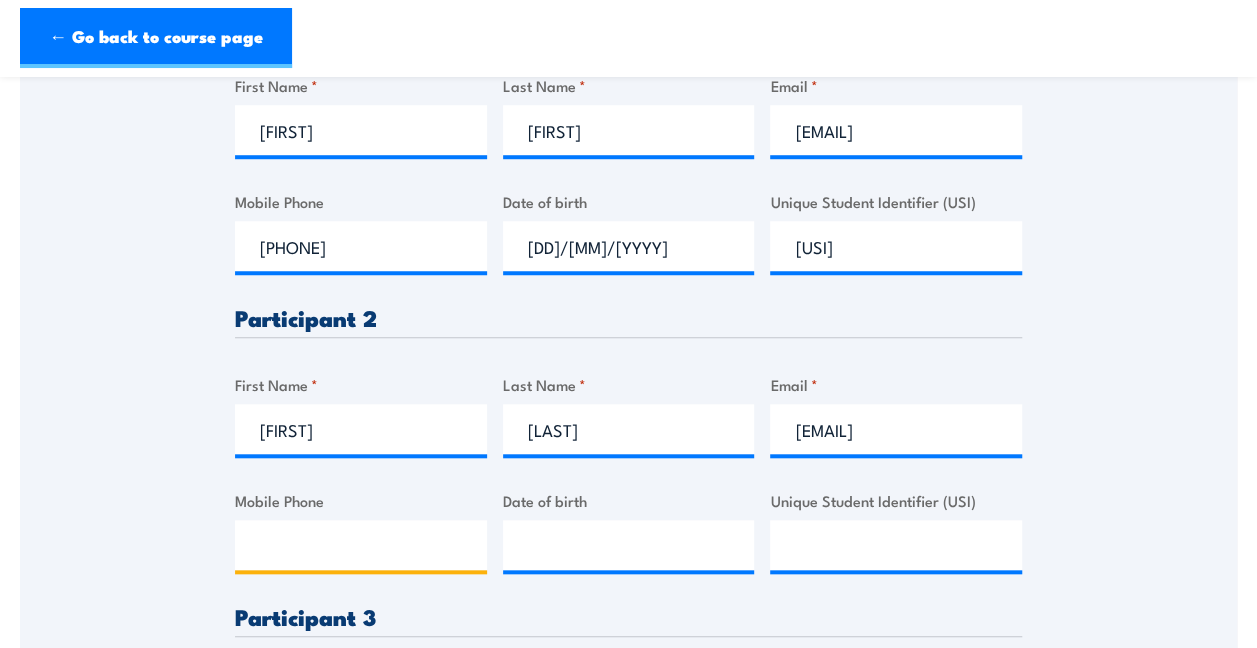 scroll, scrollTop: 0, scrollLeft: 0, axis: both 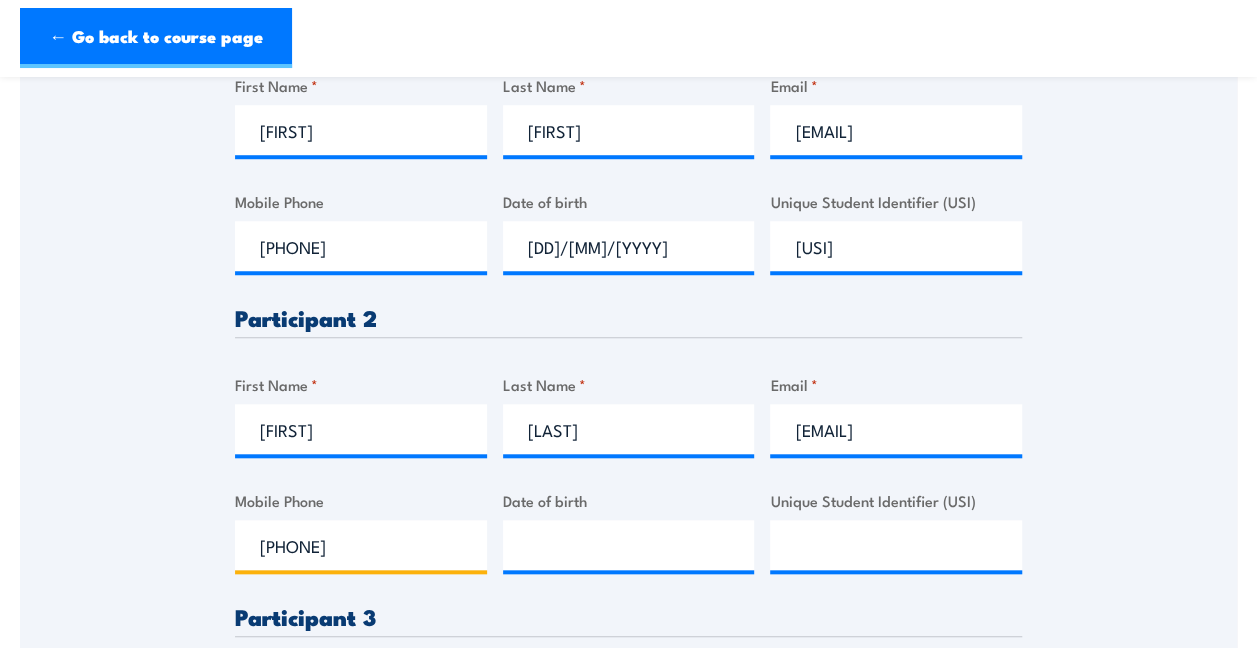 type on "[PHONE]" 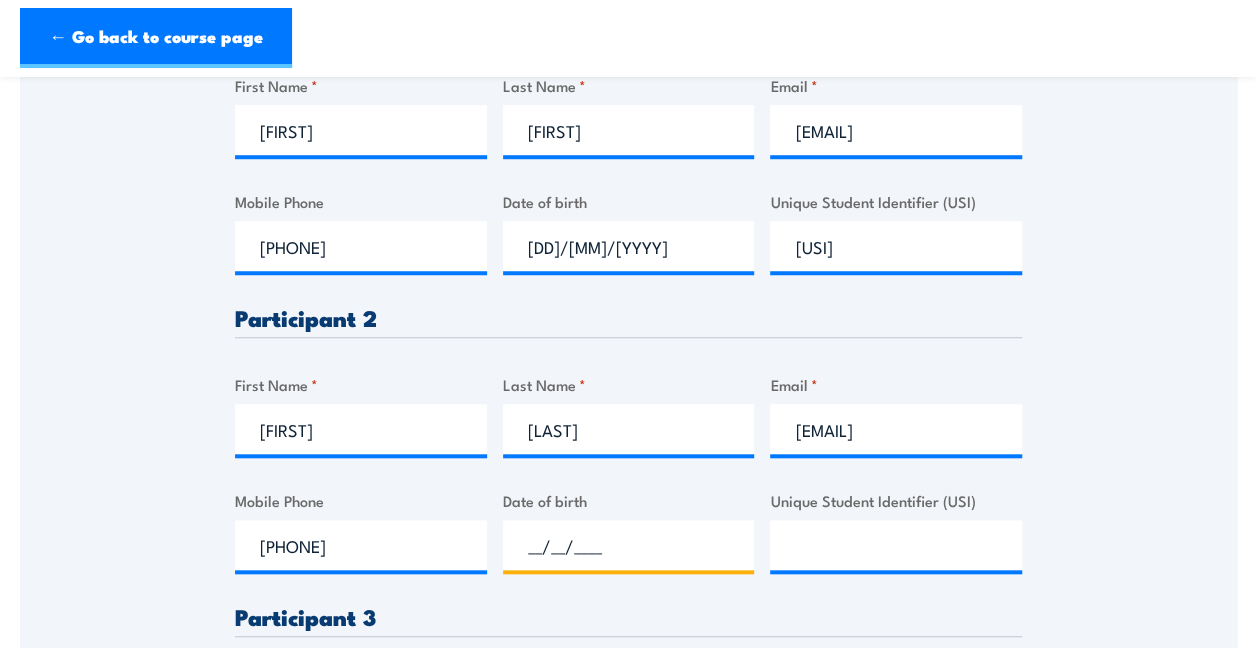 click on "__/__/____" at bounding box center [629, 545] 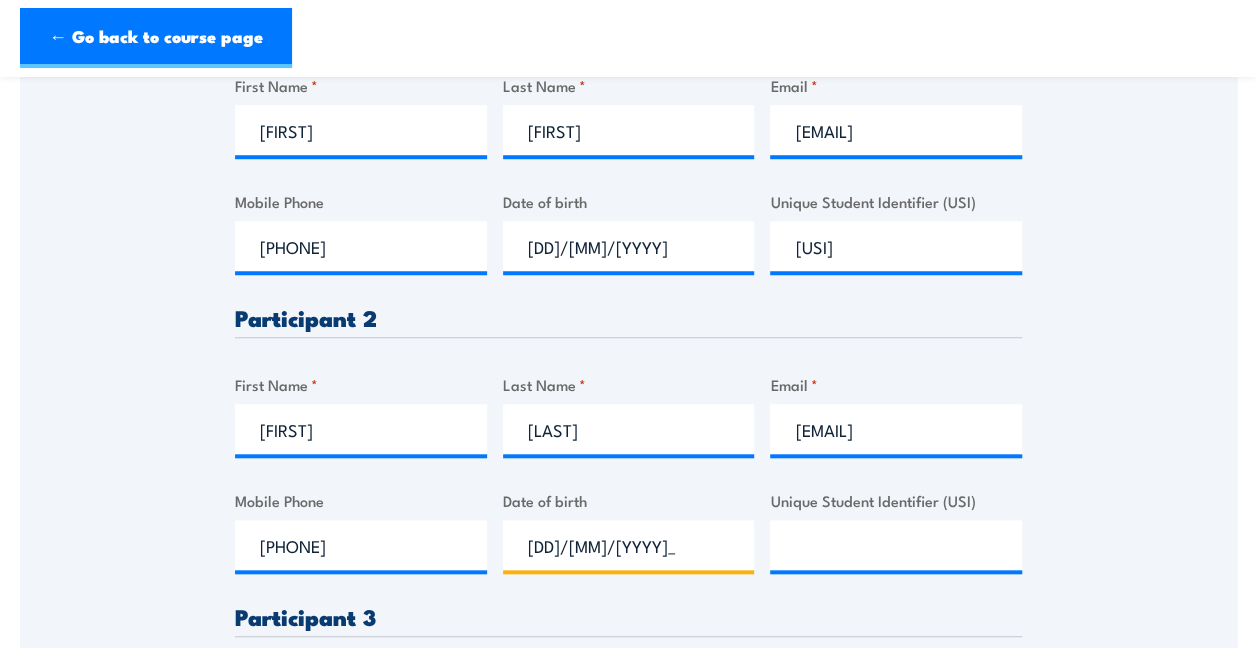 type on "[DD]/[MM]/[YYYY]" 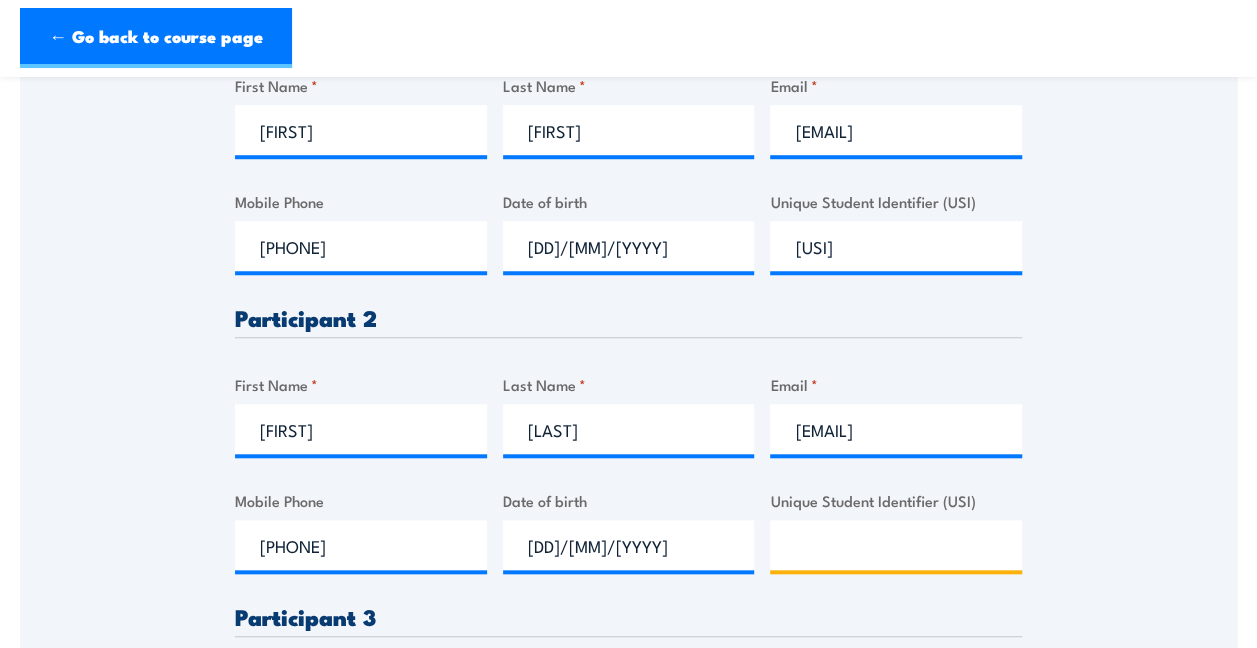 paste on "[NUMBER]" 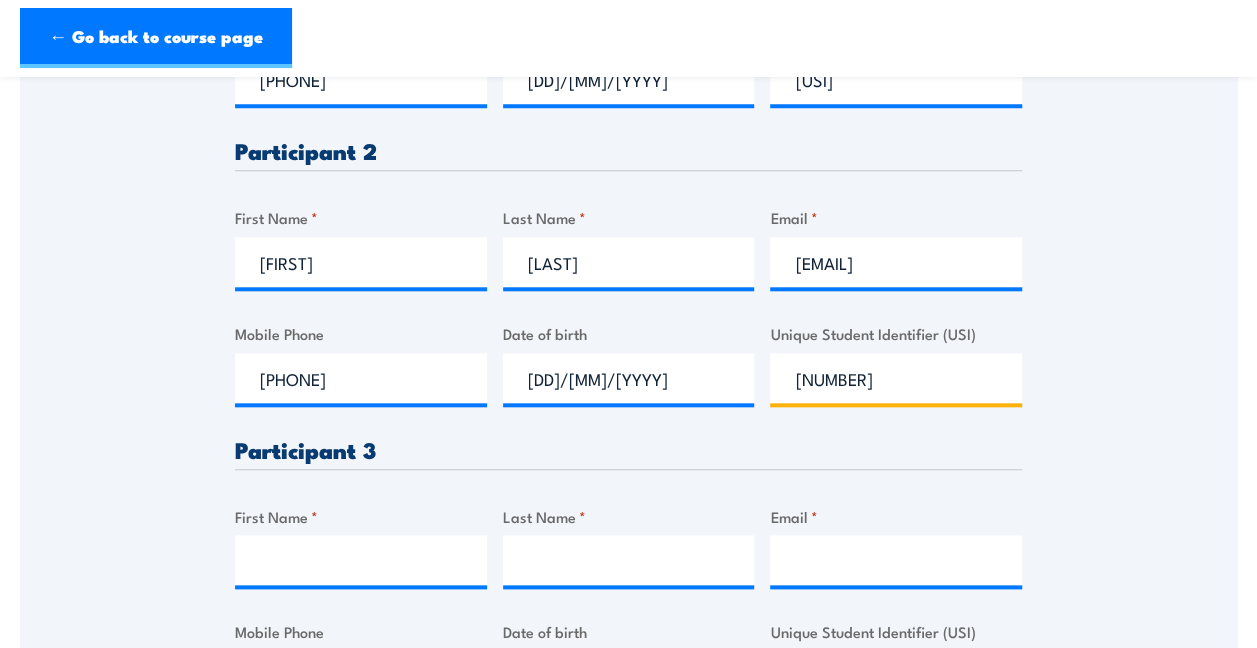 scroll, scrollTop: 900, scrollLeft: 0, axis: vertical 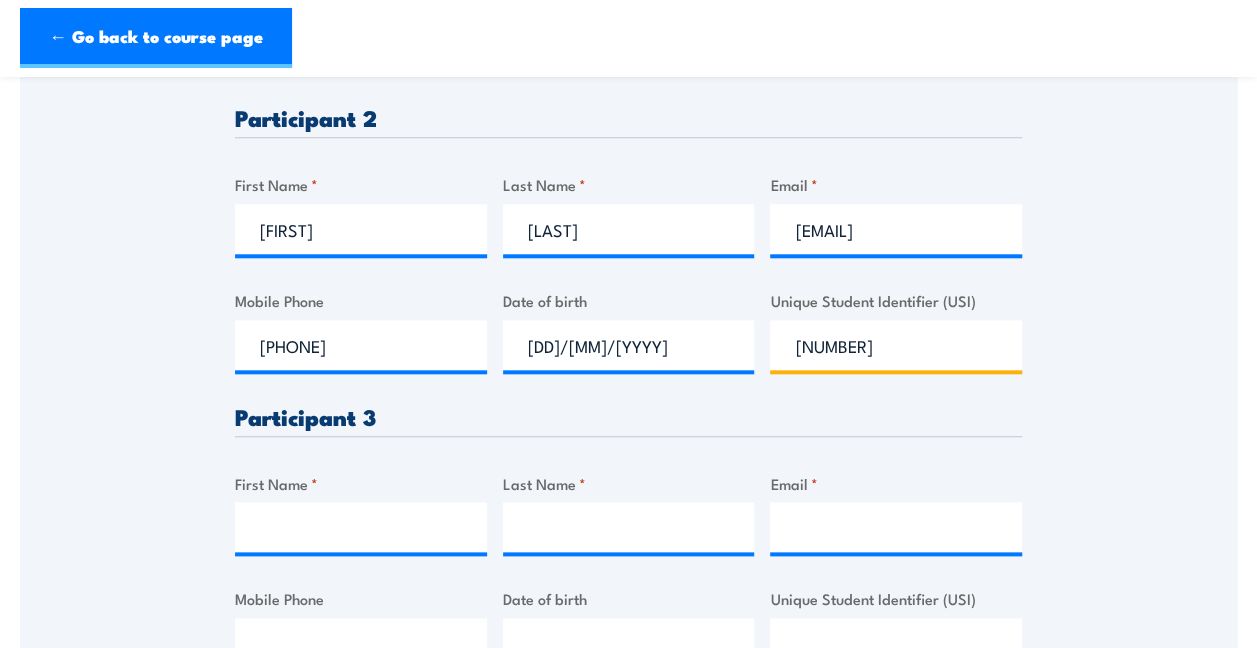 type on "[NUMBER]" 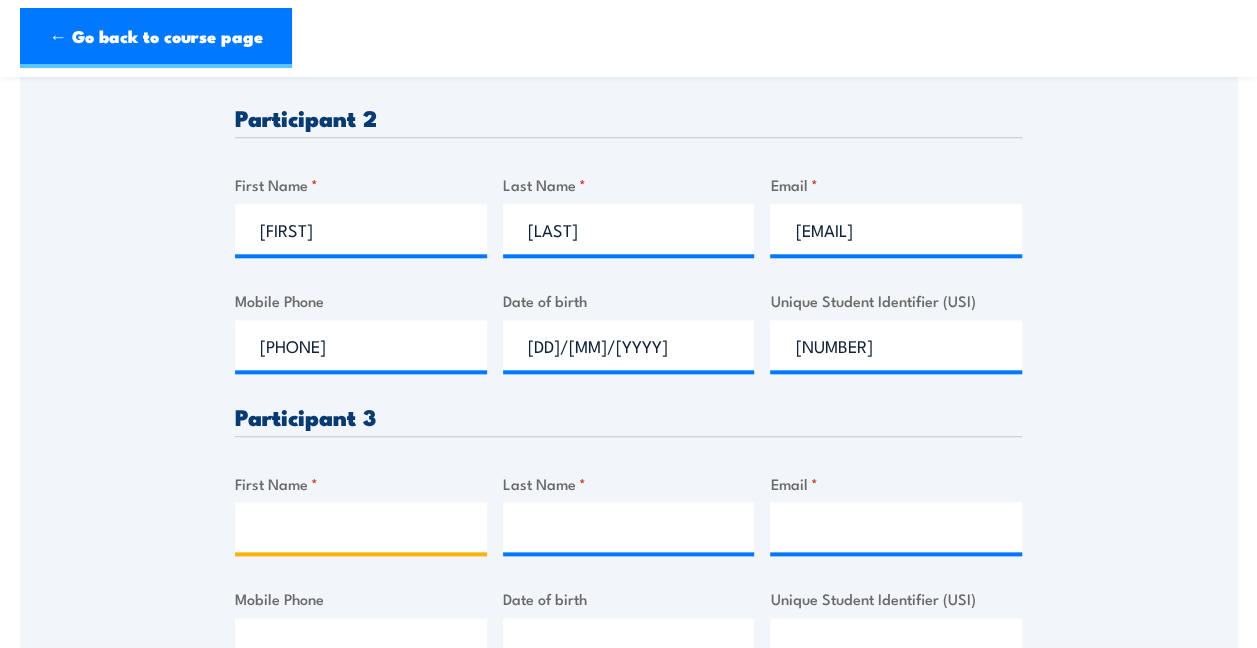 click on "First Name *" at bounding box center (361, 527) 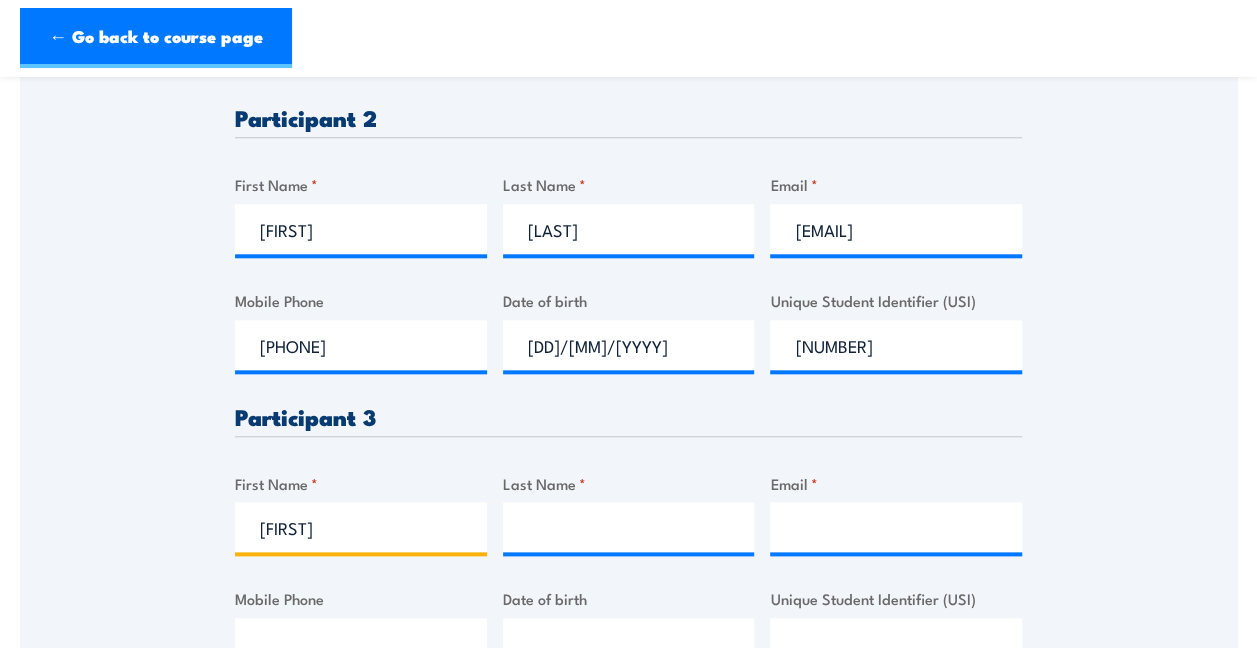 type on "[FIRST]" 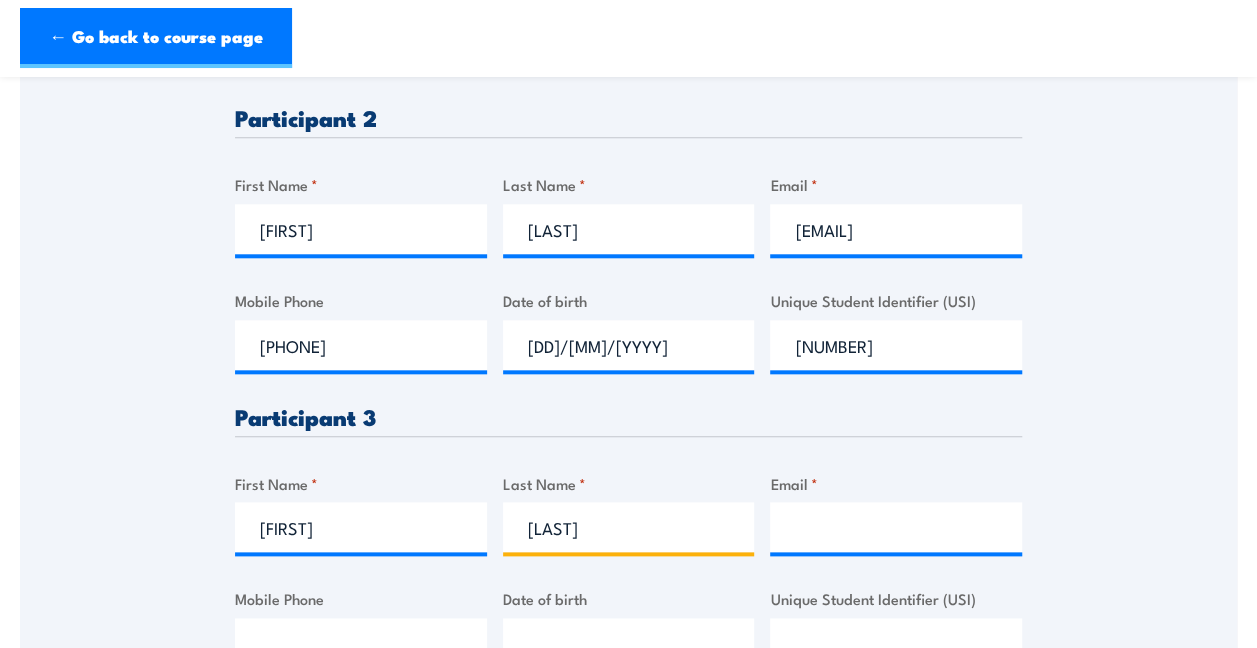 type on "[LAST]" 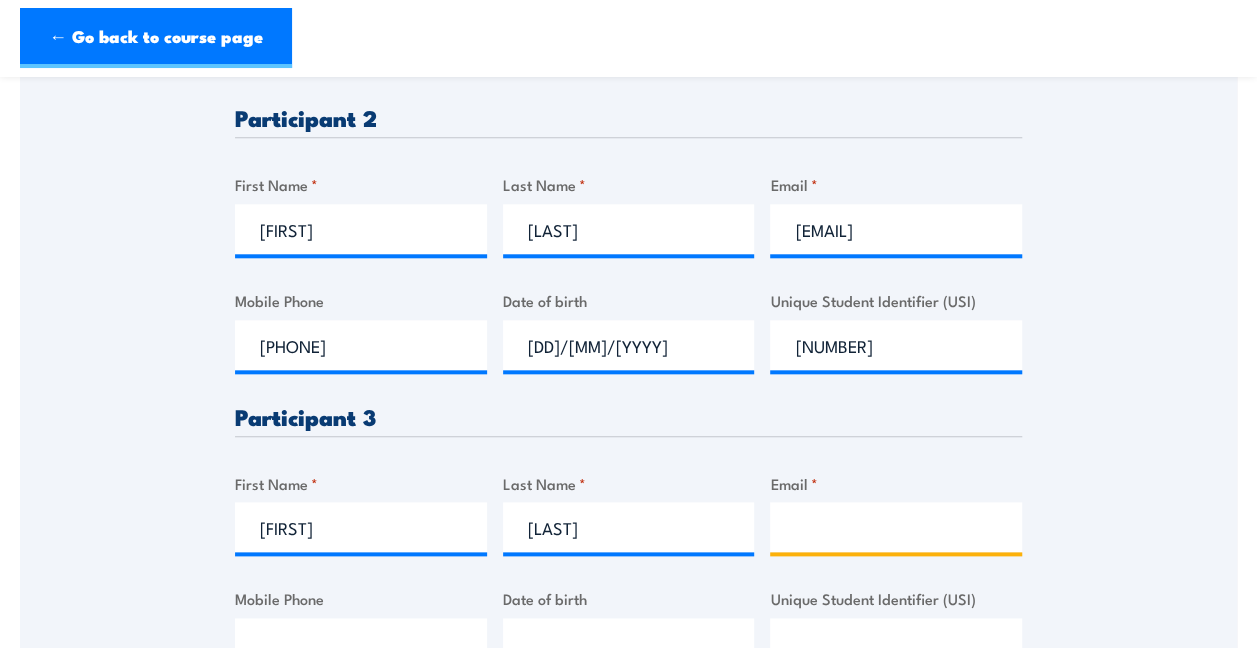 paste on "[EMAIL]" 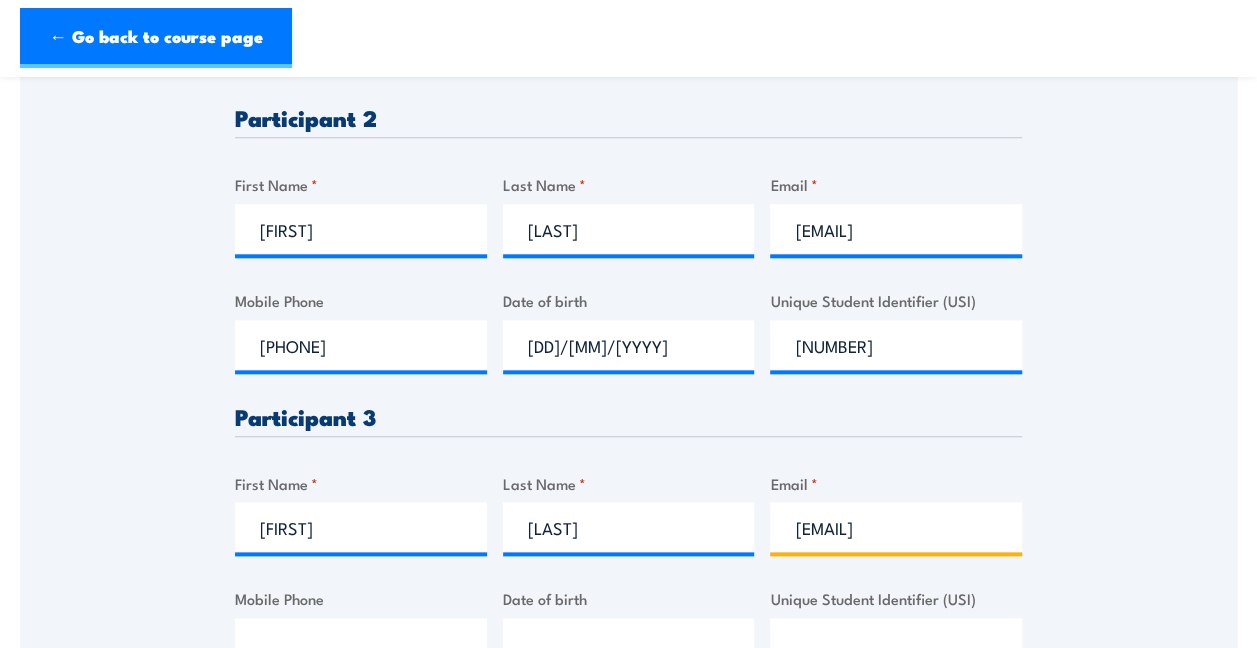 scroll, scrollTop: 0, scrollLeft: 18, axis: horizontal 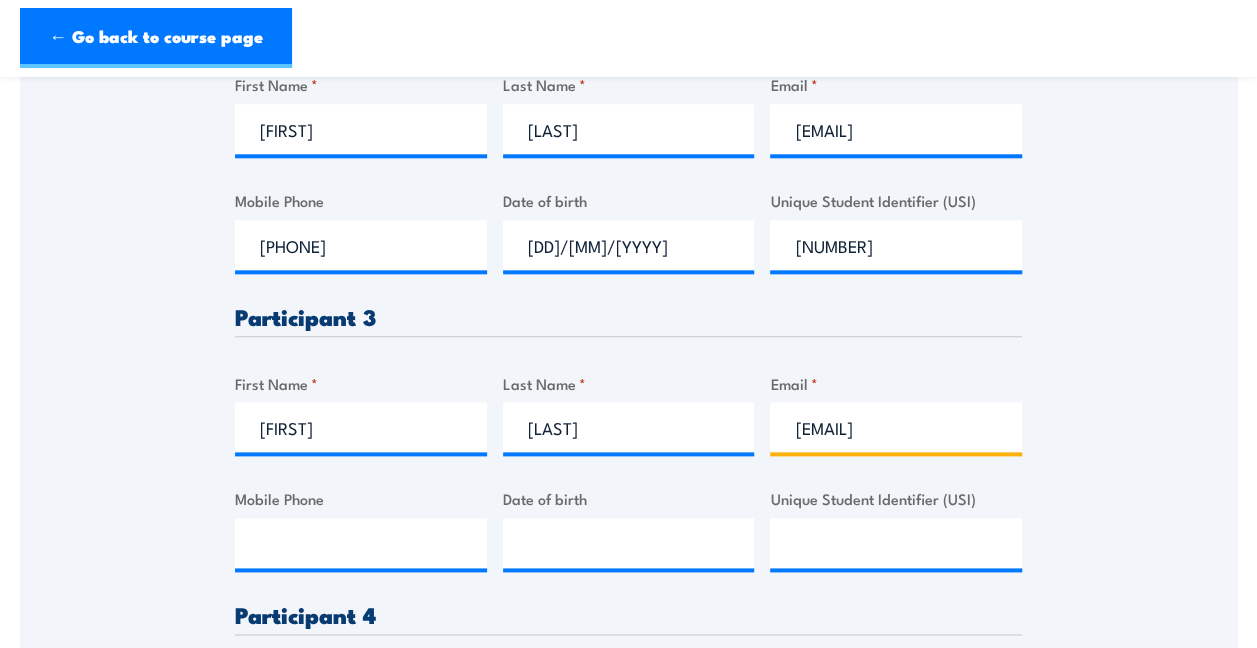 type on "[EMAIL]" 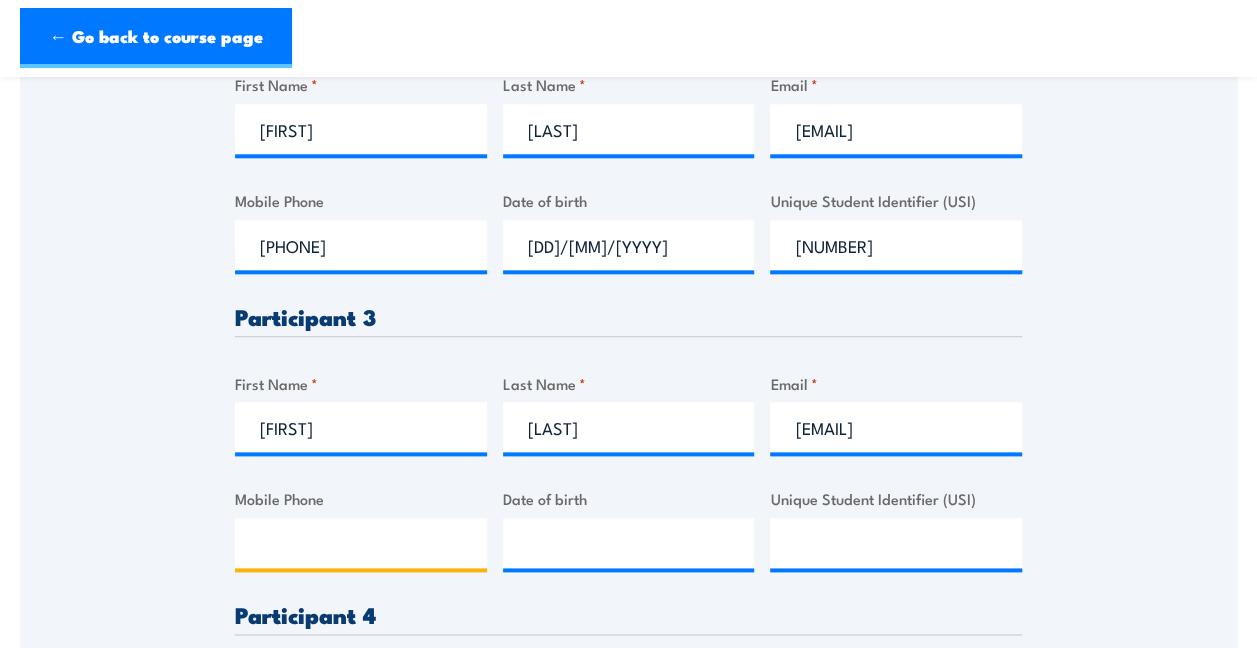 drag, startPoint x: 366, startPoint y: 540, endPoint x: 384, endPoint y: 564, distance: 30 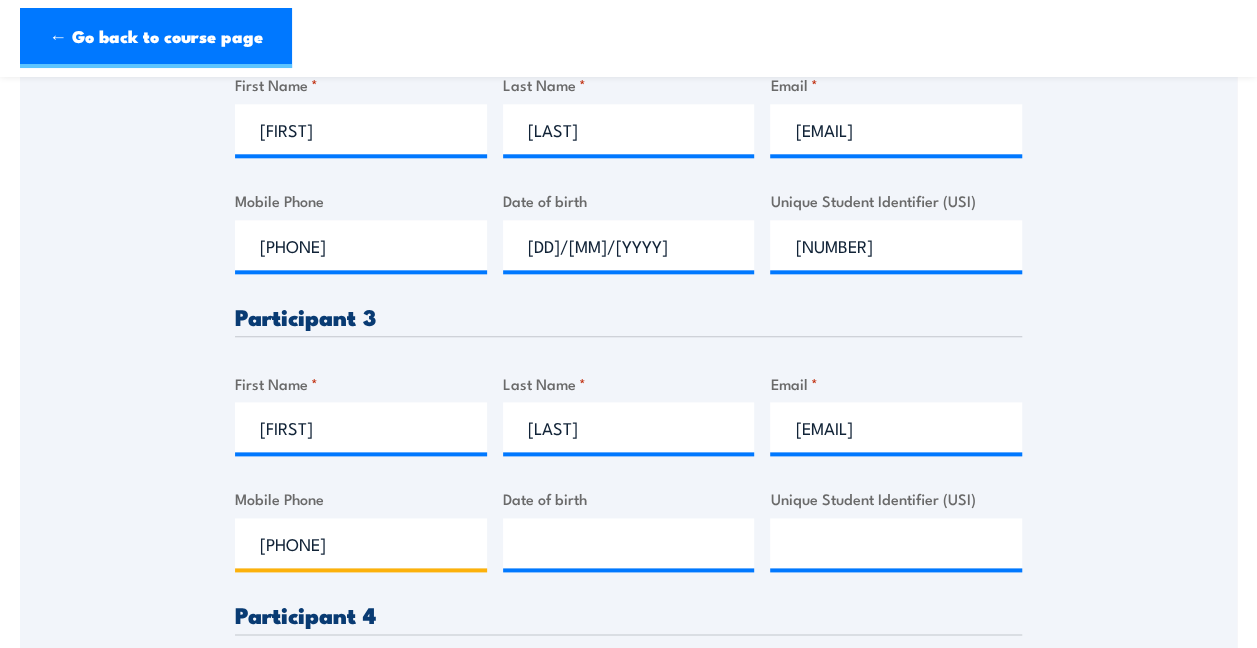type on "[PHONE]" 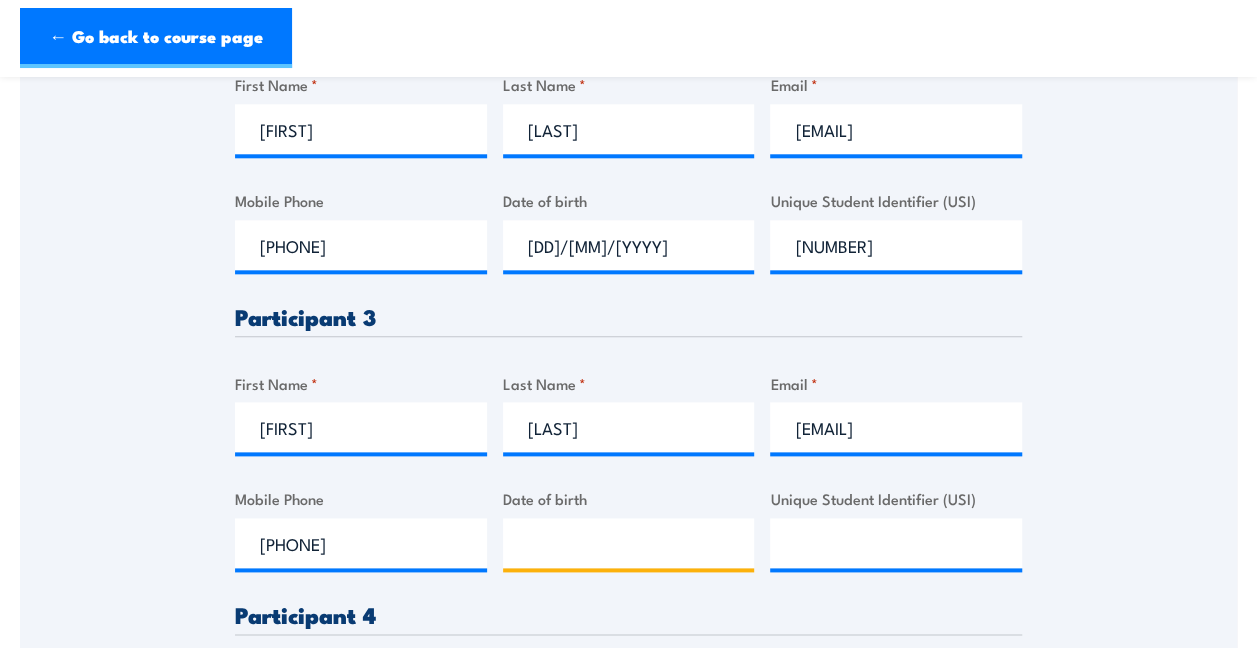 type on "__/__/____" 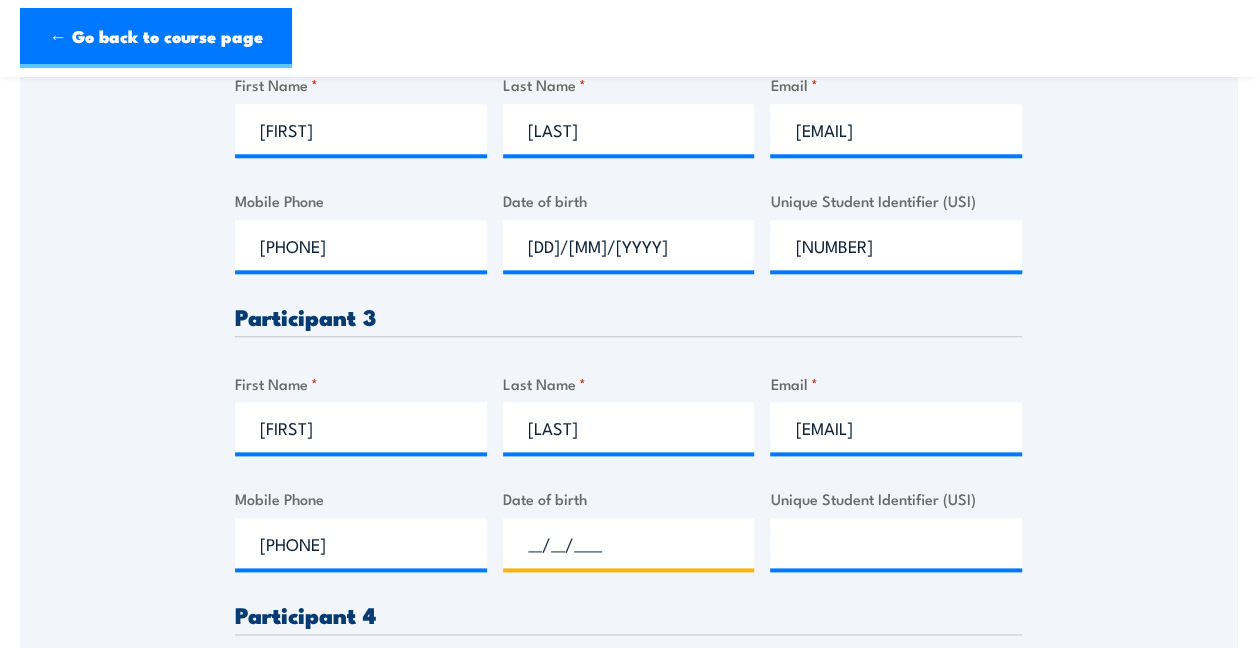 click on "__/__/____" at bounding box center (629, 543) 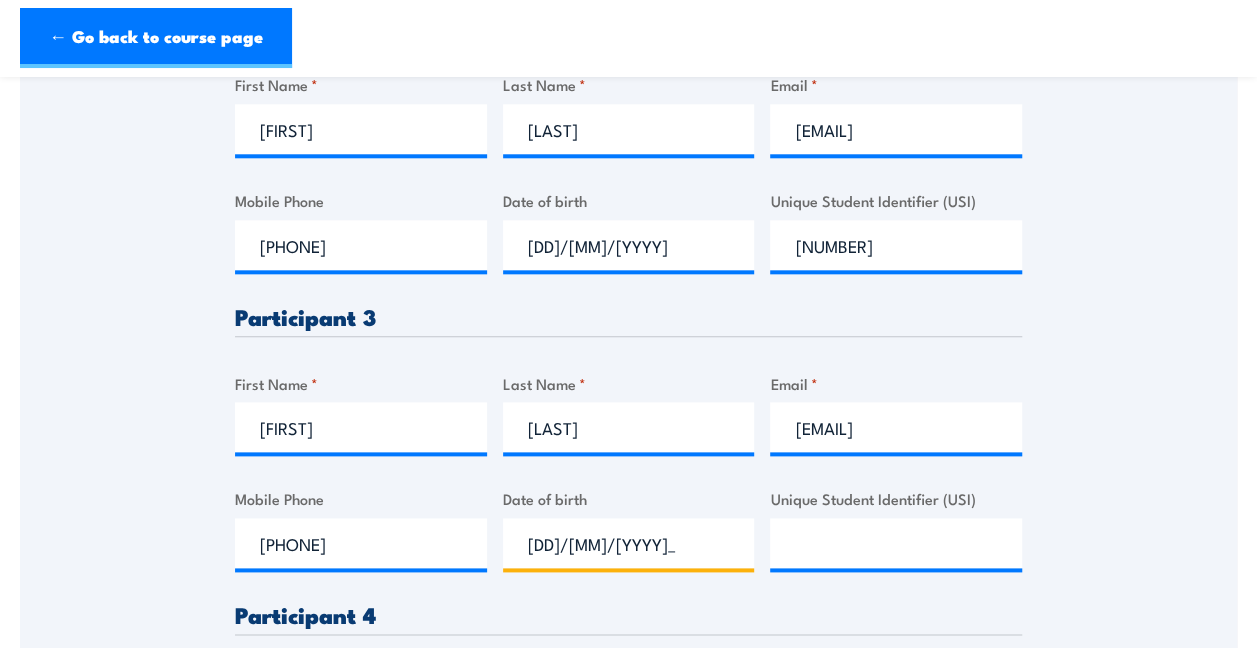 type on "[DD]/[MM]/[YYYY]" 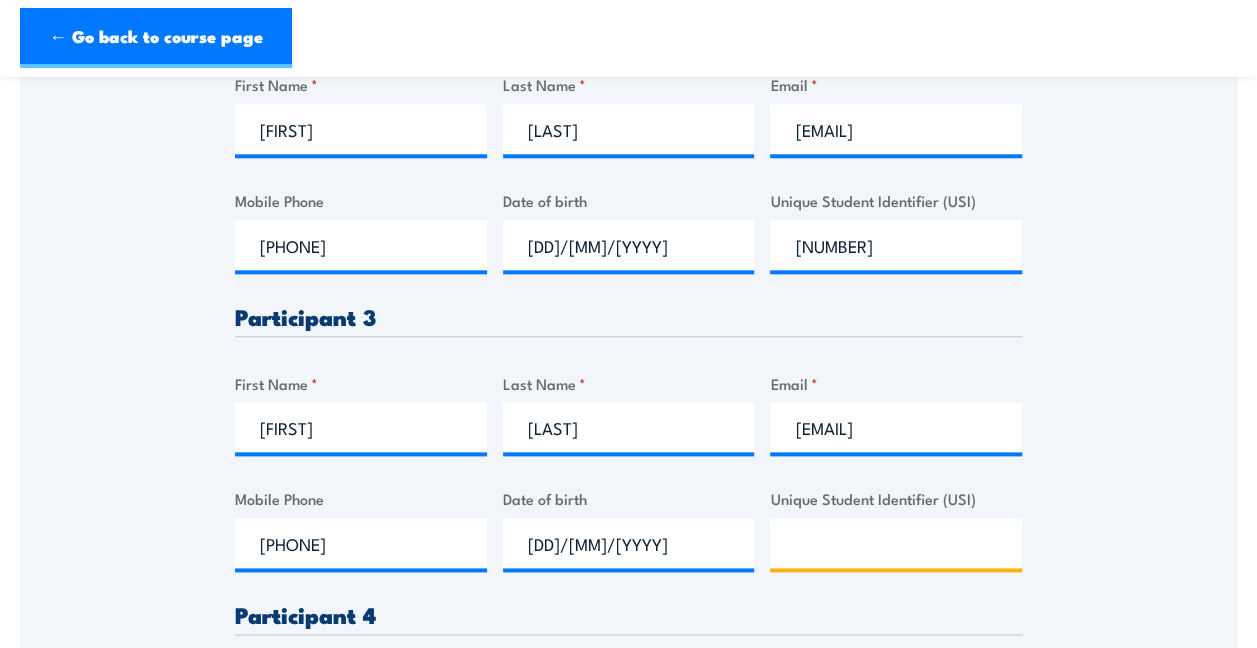paste on "[USI]" 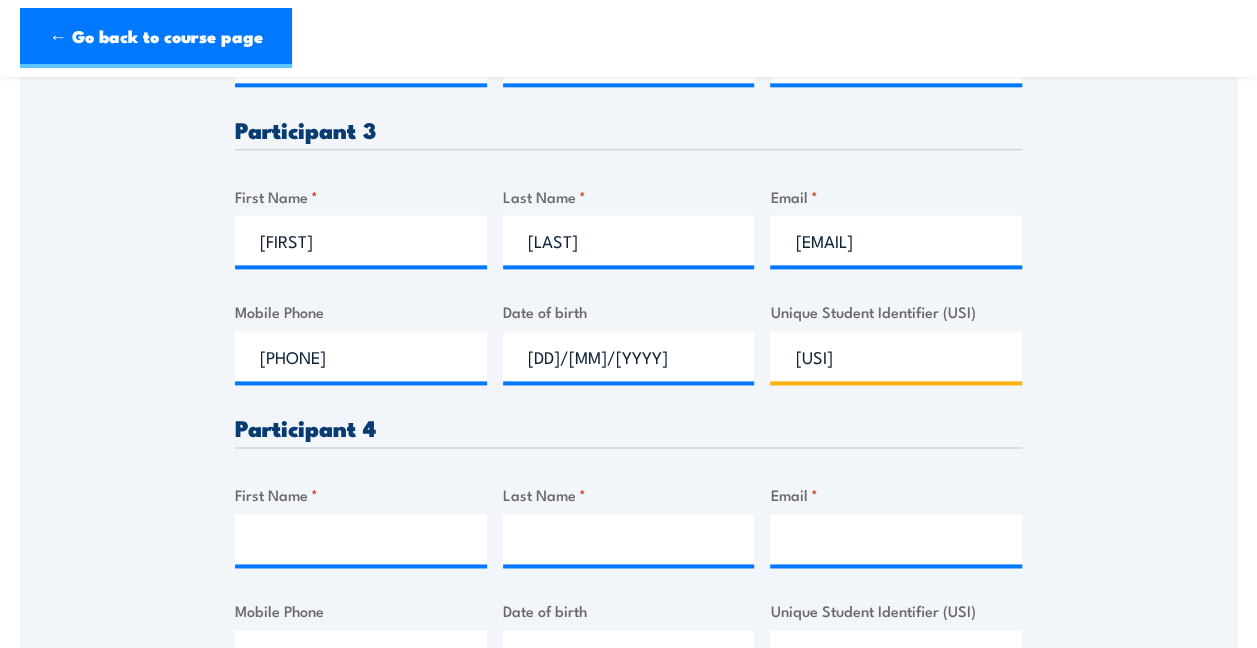 scroll, scrollTop: 1200, scrollLeft: 0, axis: vertical 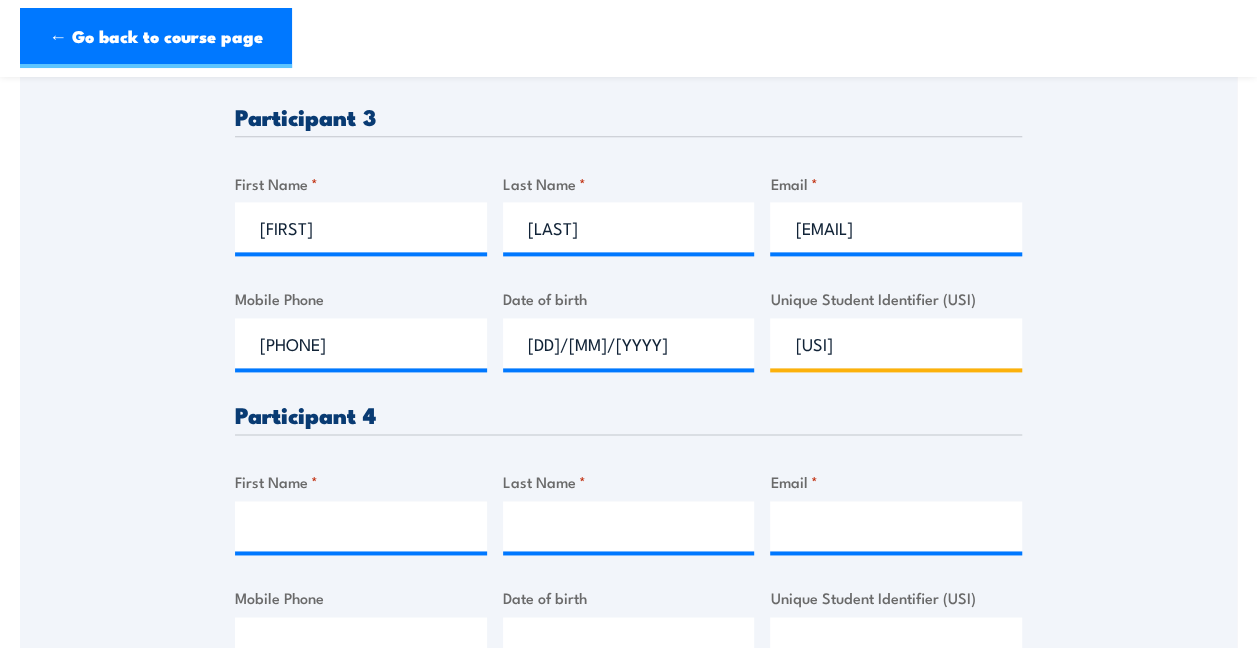 type on "[USI]" 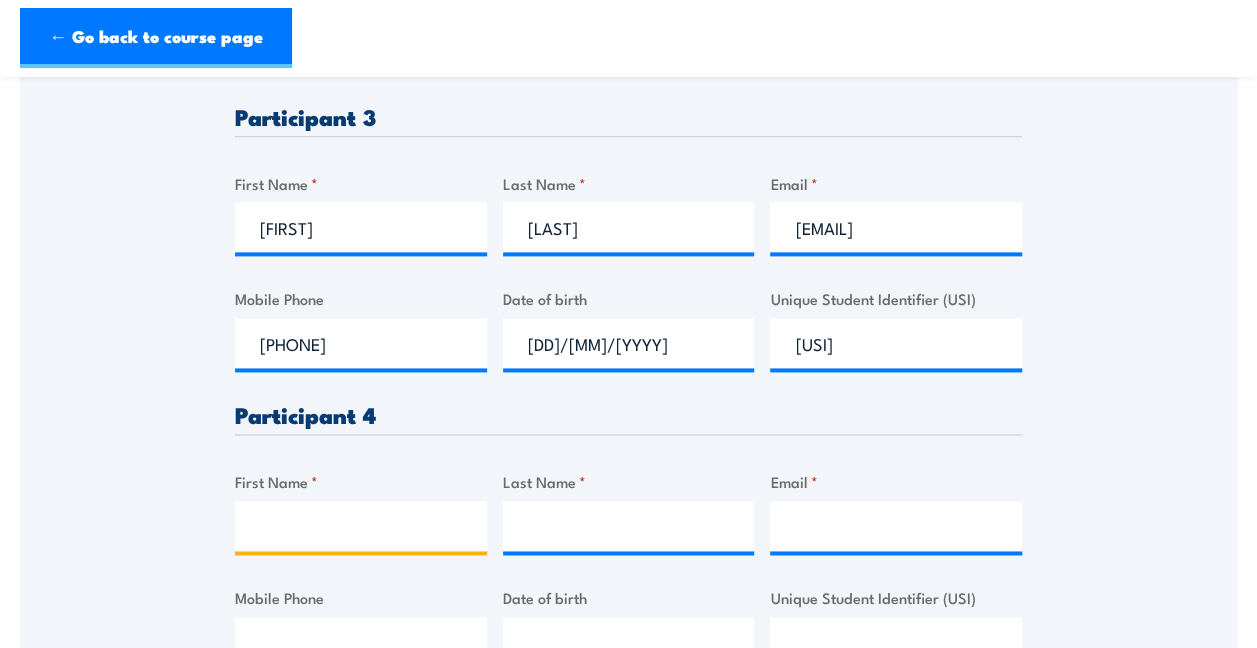 click on "First Name *" at bounding box center (361, 526) 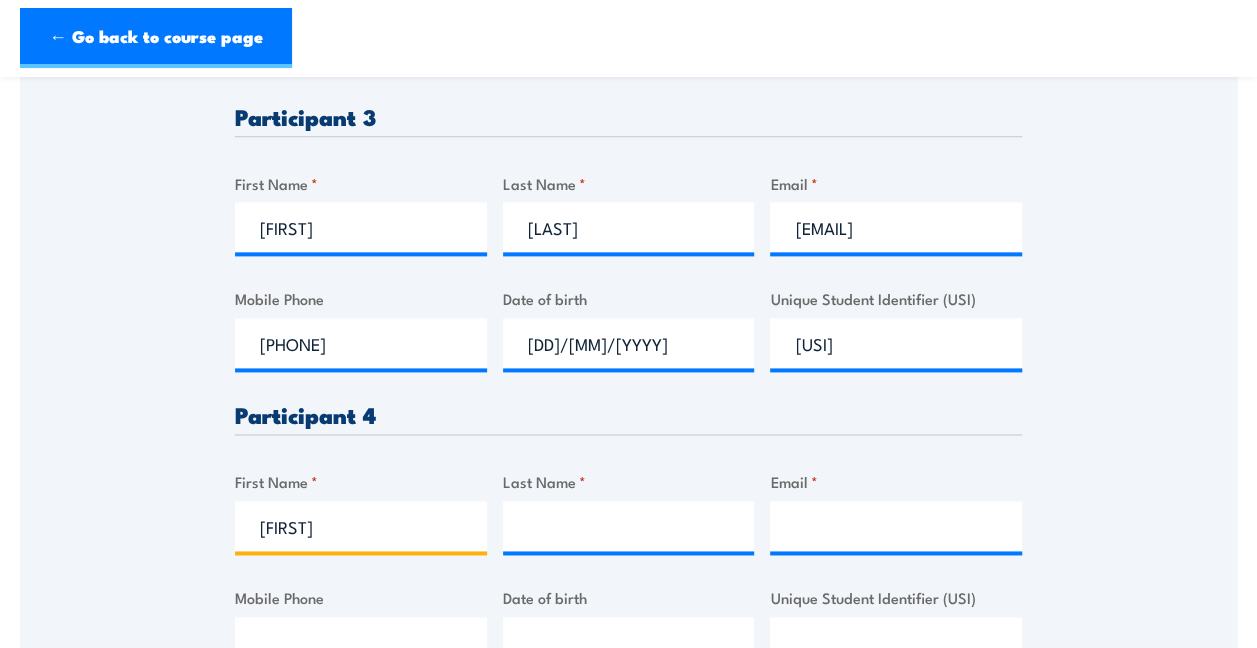 type on "[FIRST]" 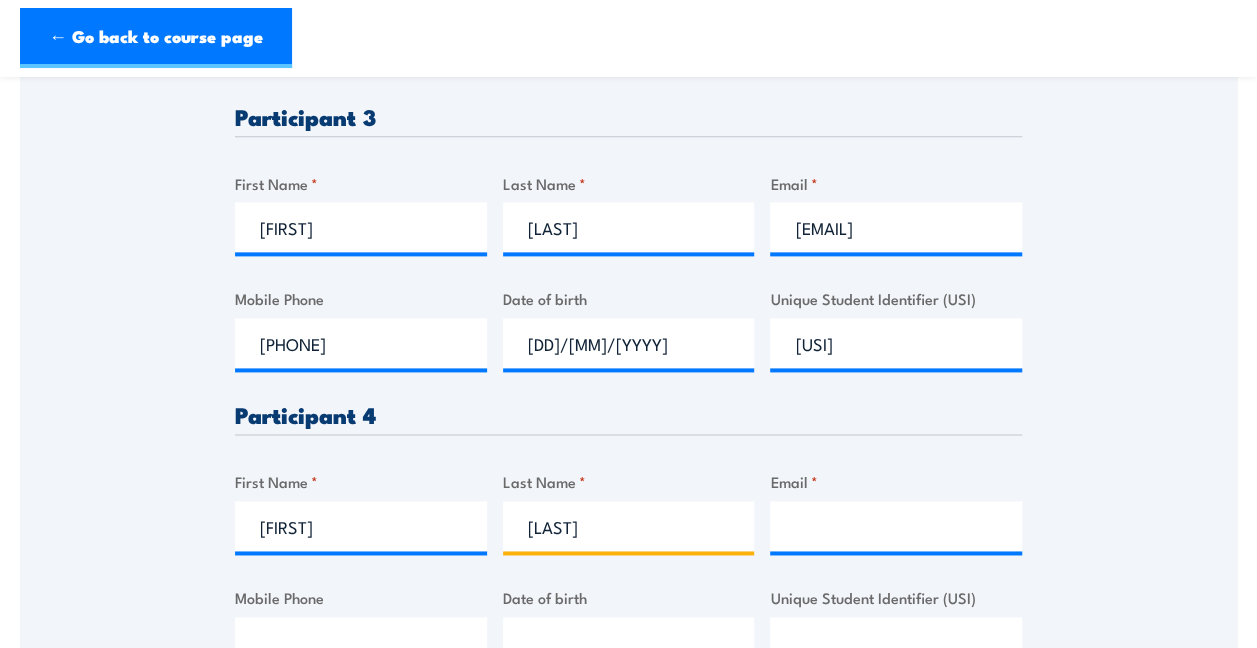 type on "[LAST]" 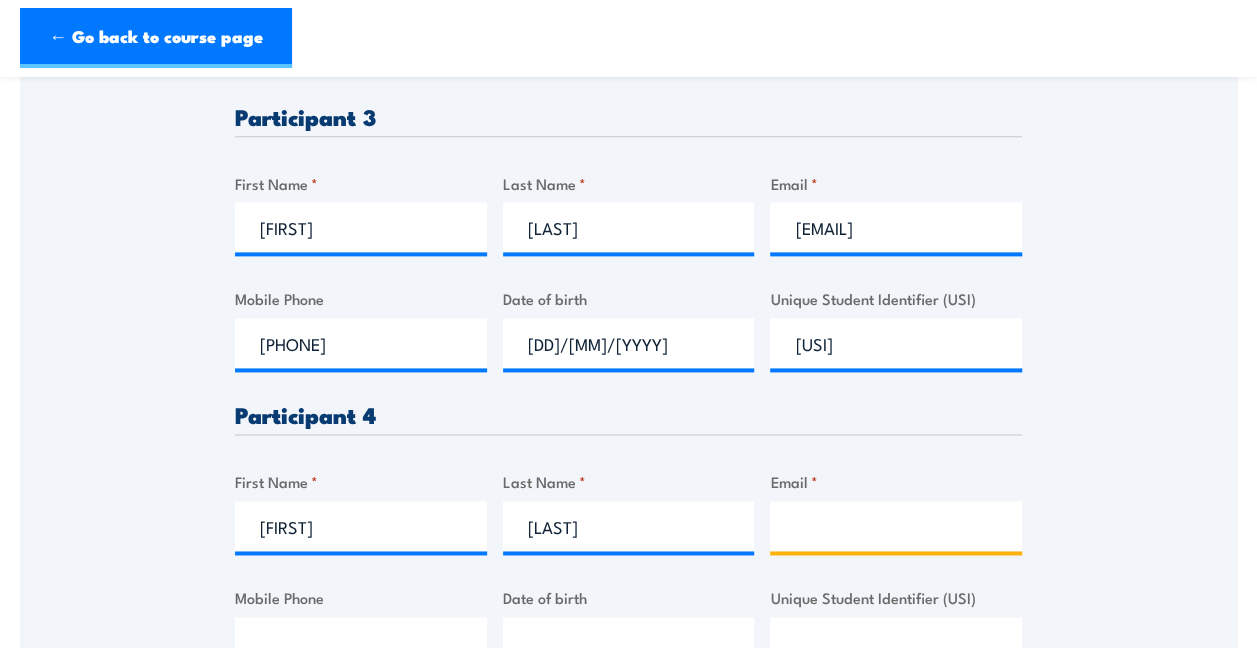 click on "Email *" at bounding box center (896, 526) 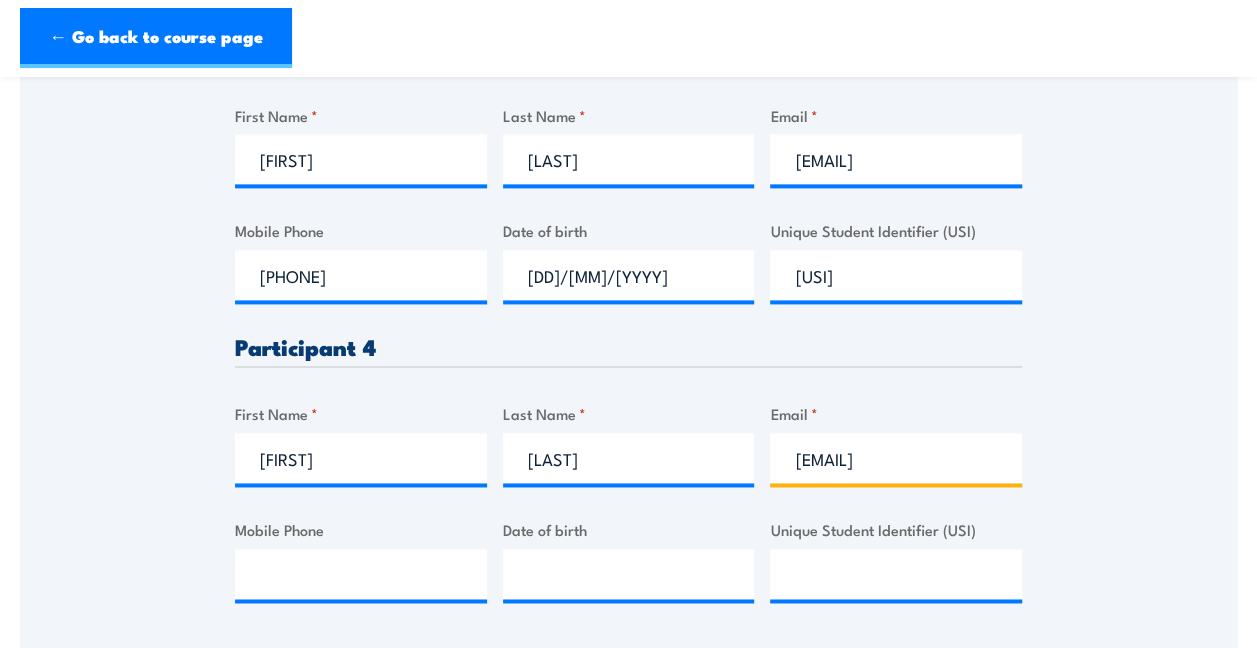scroll, scrollTop: 1300, scrollLeft: 0, axis: vertical 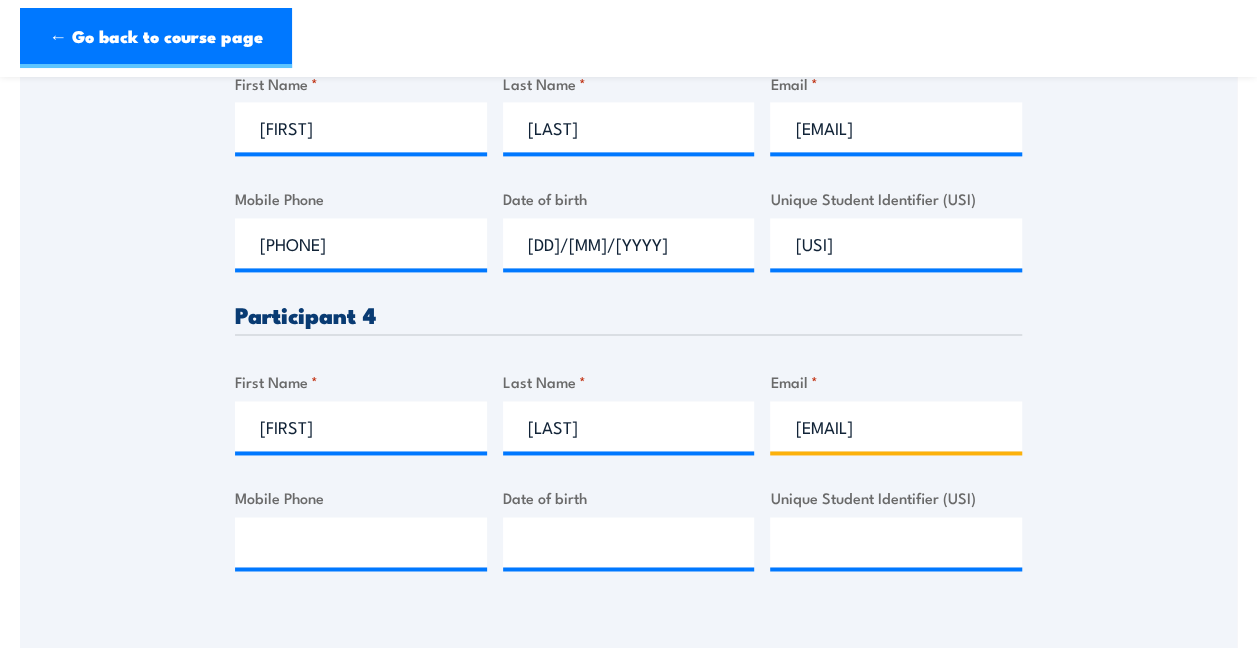 type on "[EMAIL]" 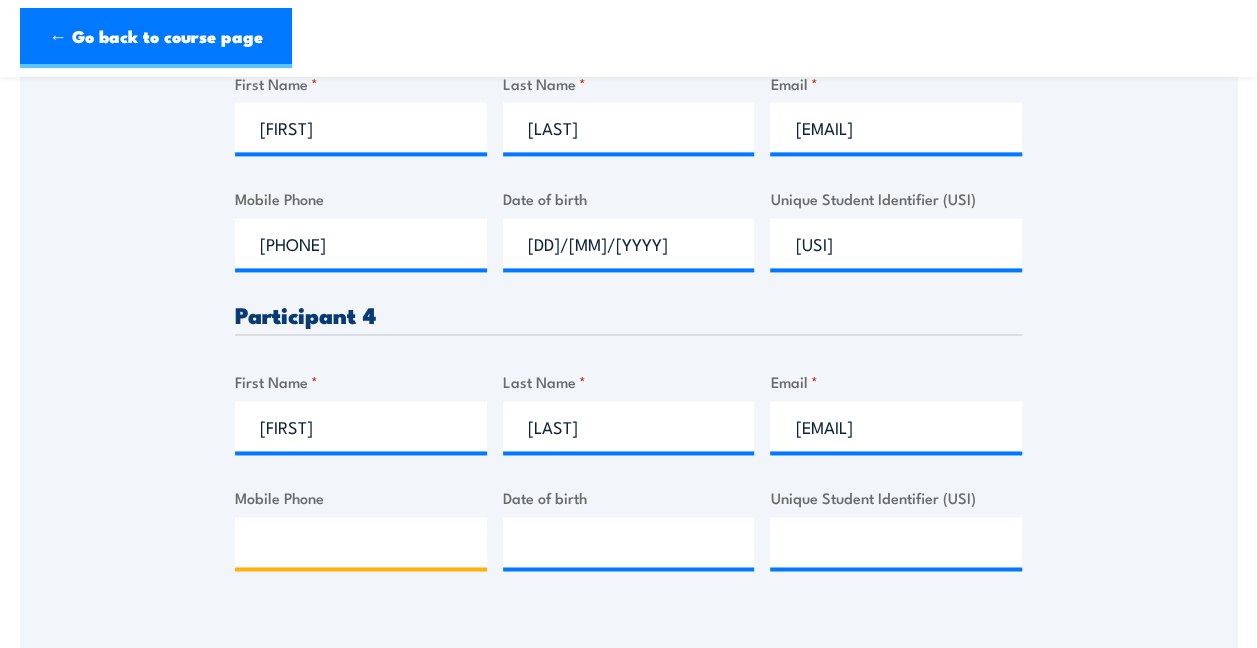 click on "Mobile Phone" at bounding box center (361, 542) 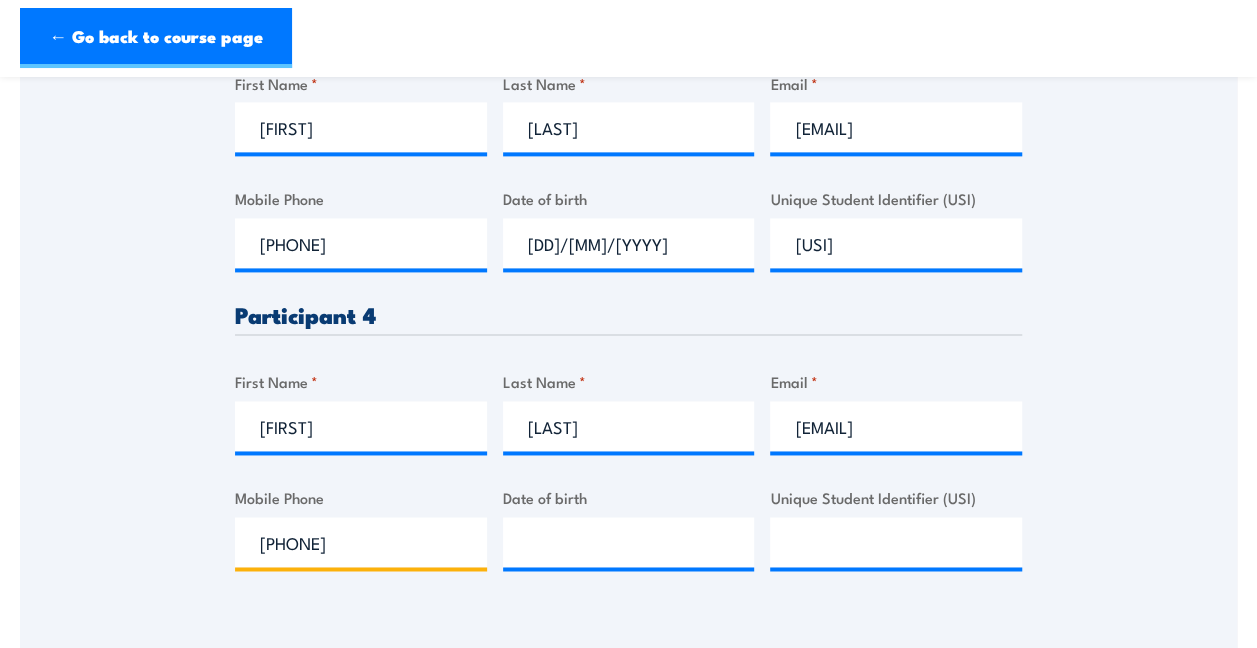 type on "[PHONE]" 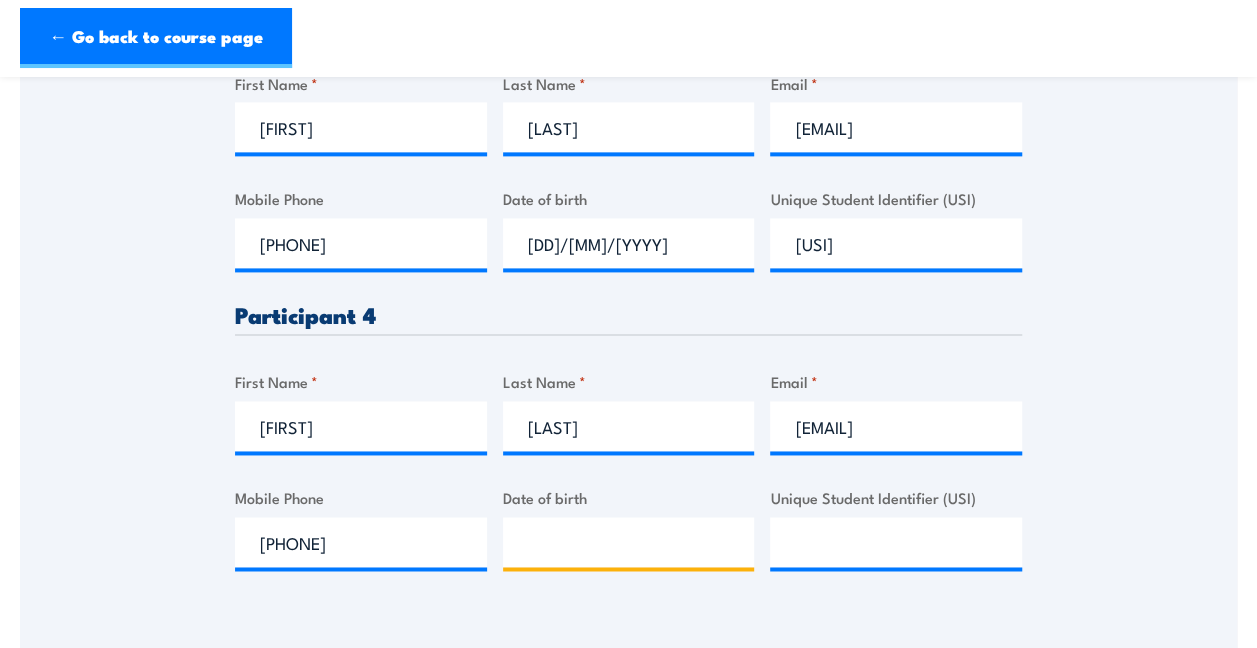 type on "__/__/____" 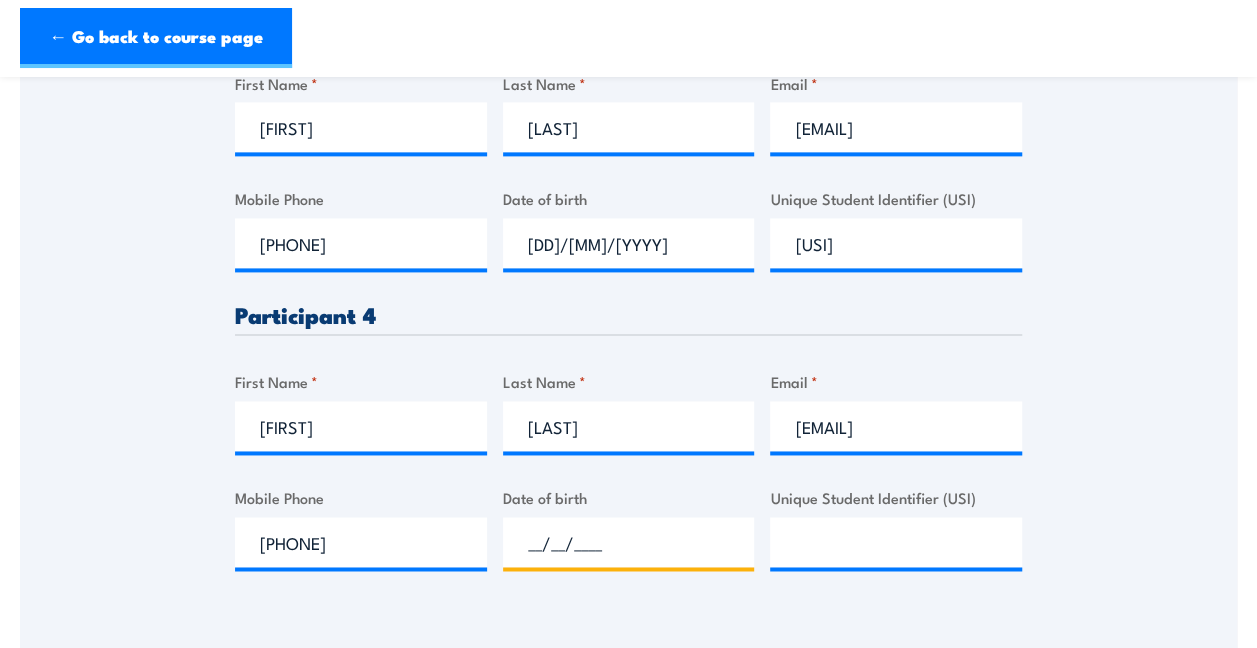 click on "__/__/____" at bounding box center (629, 542) 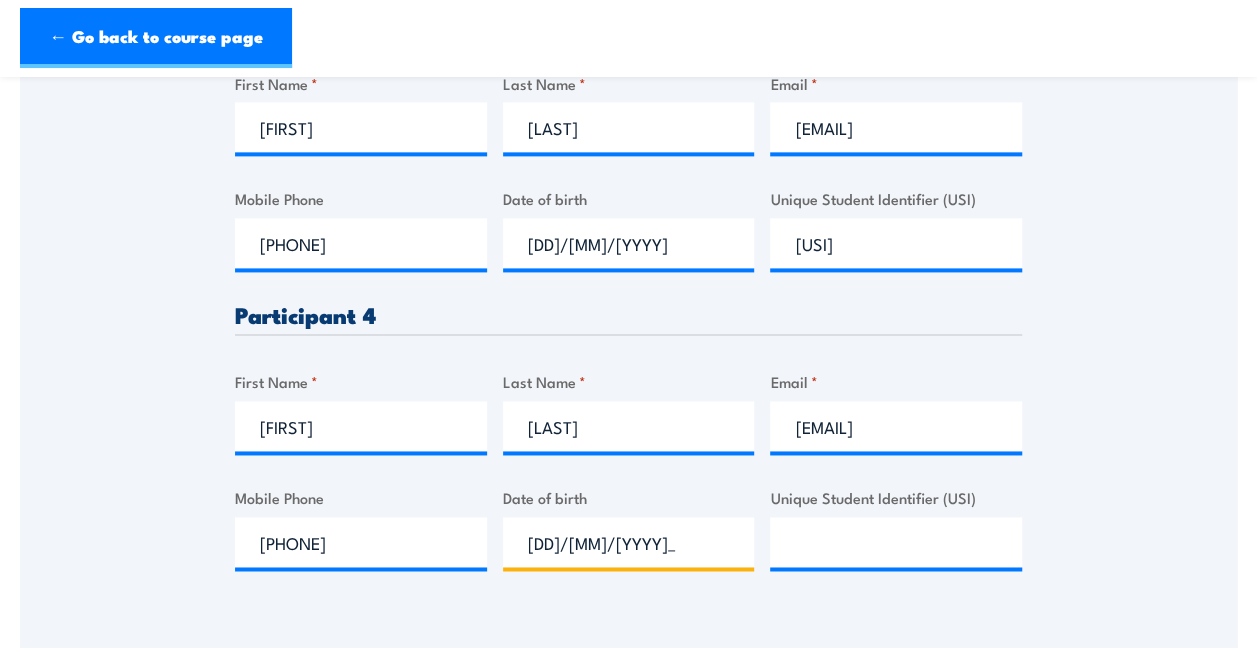 type on "[DD]/[MM]/[YYYY]" 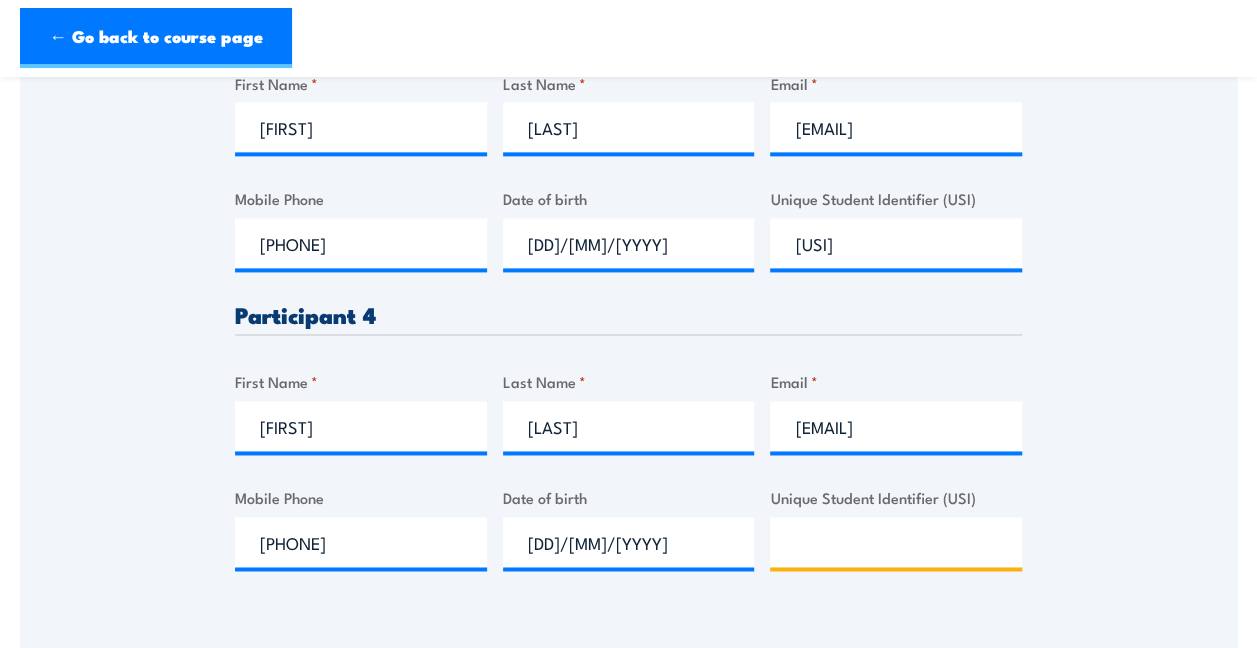 paste on "[USI]" 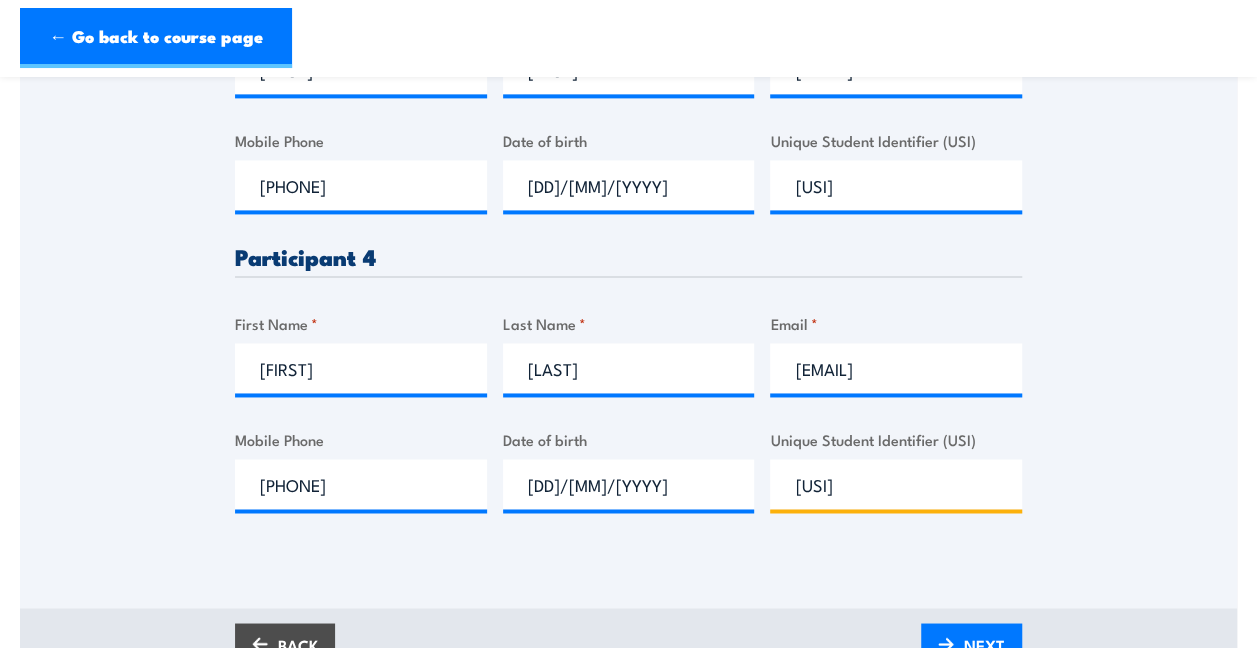 scroll, scrollTop: 1400, scrollLeft: 0, axis: vertical 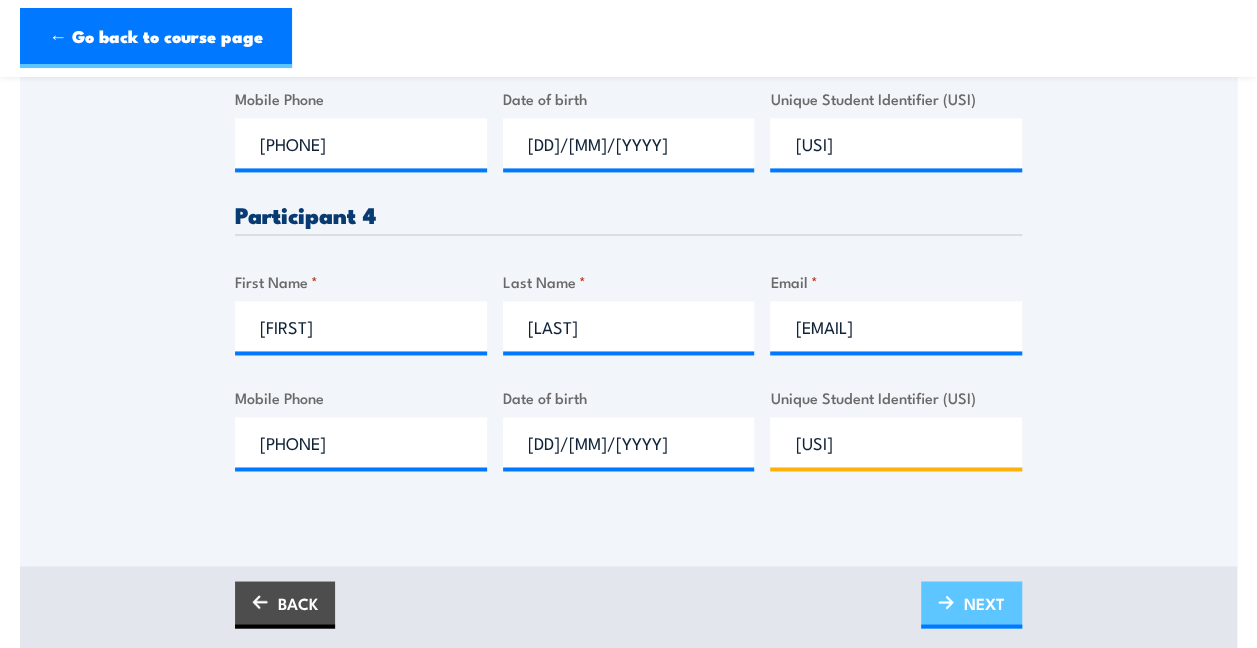 type on "[USI]" 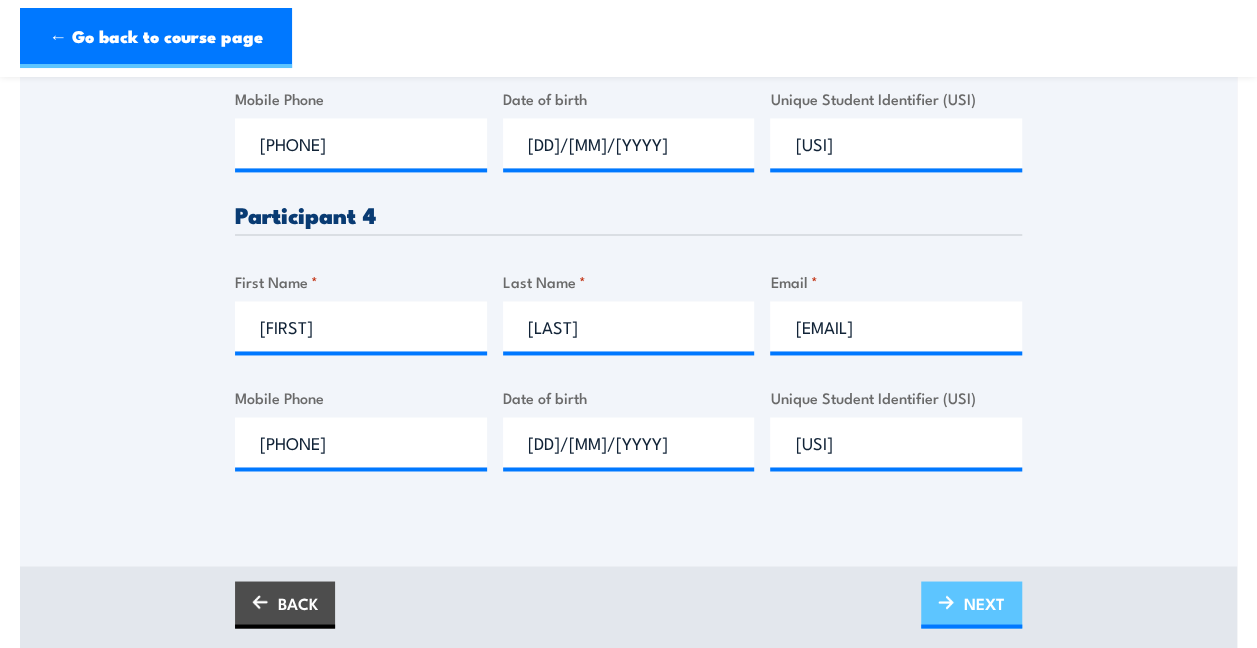 click on "NEXT" at bounding box center (984, 602) 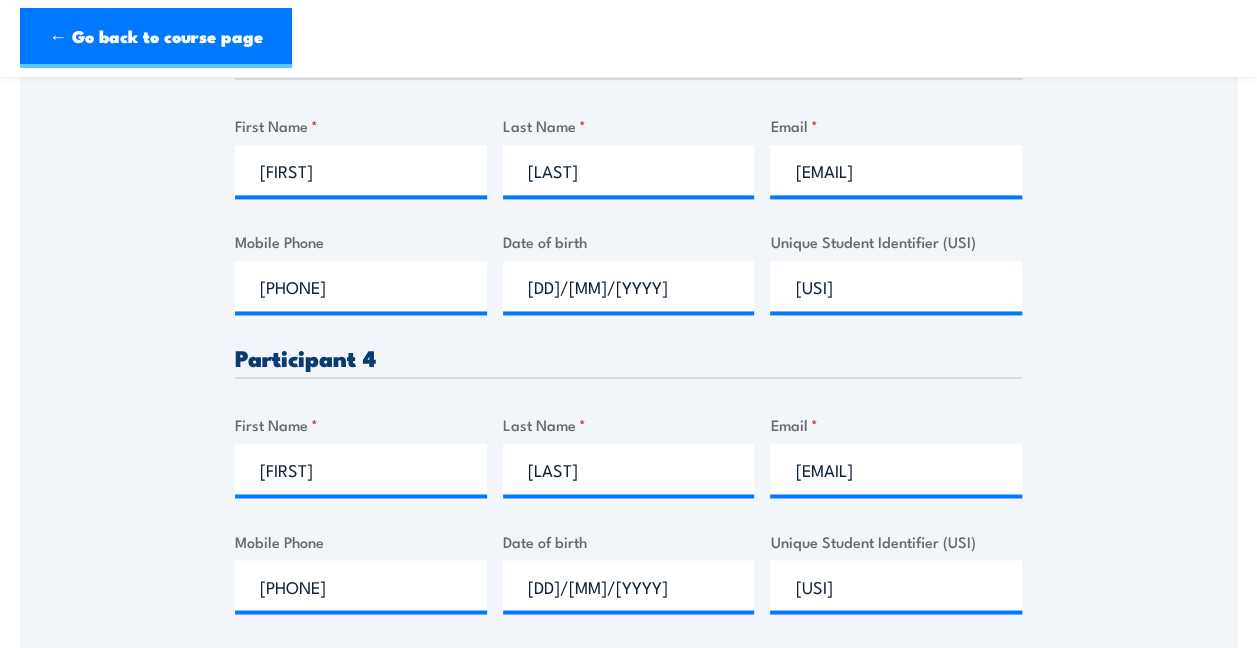 scroll, scrollTop: 1226, scrollLeft: 0, axis: vertical 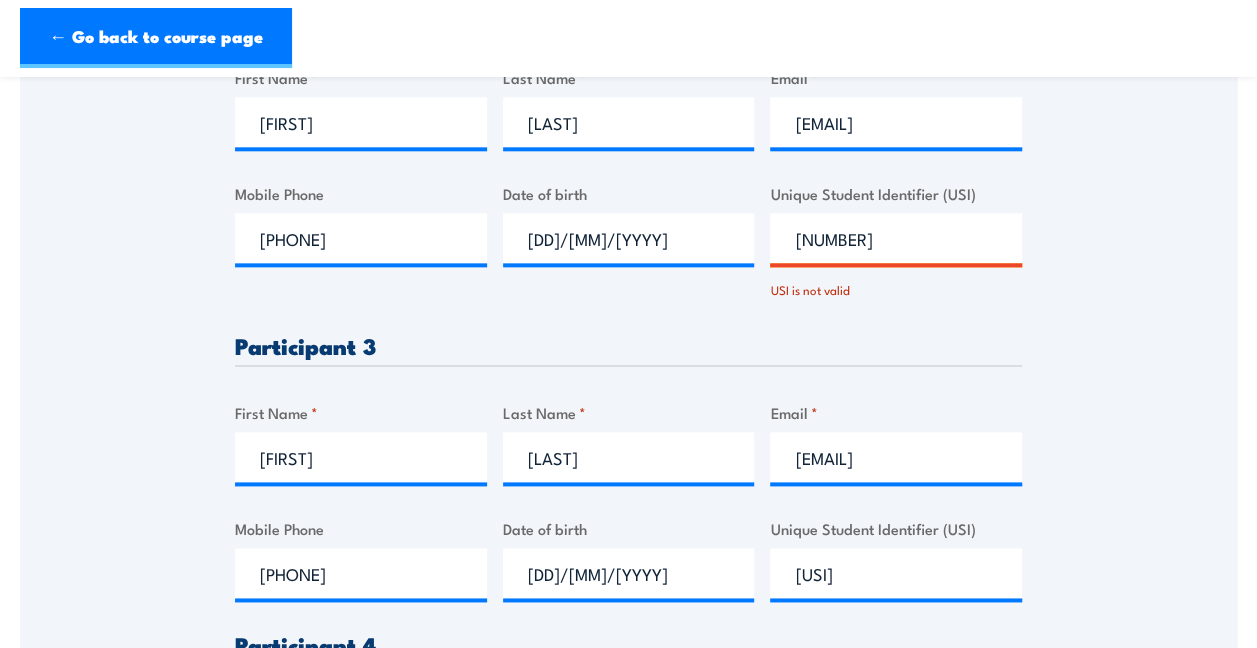drag, startPoint x: 919, startPoint y: 230, endPoint x: 789, endPoint y: 230, distance: 130 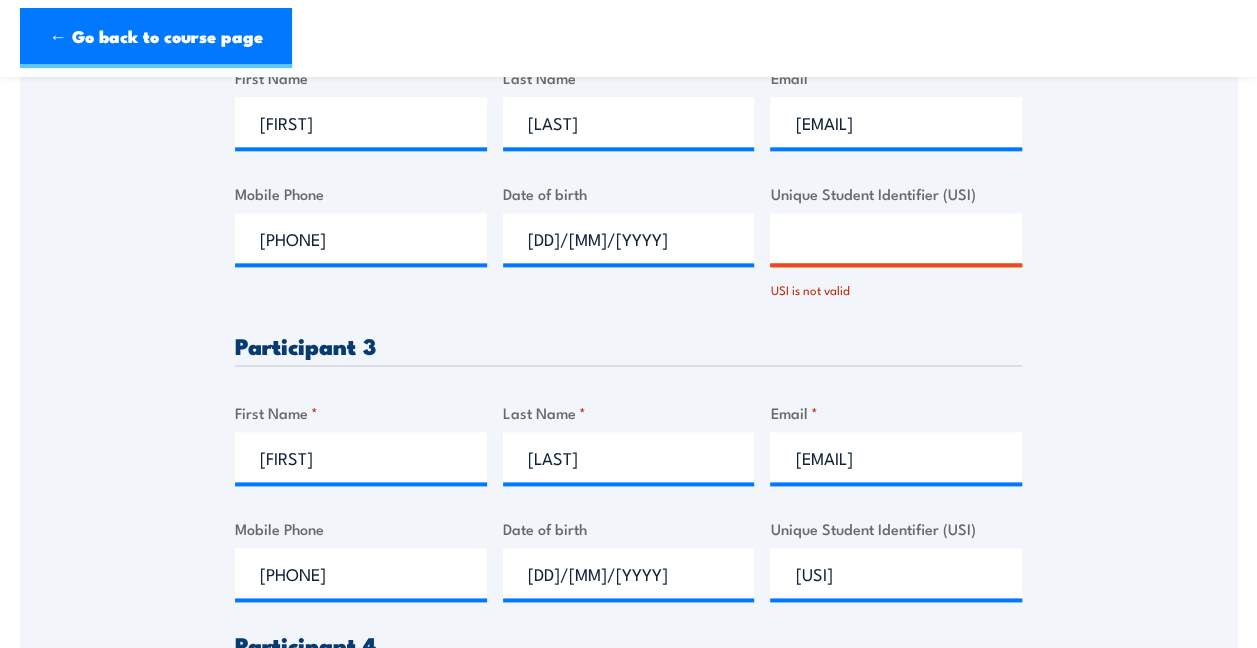 type 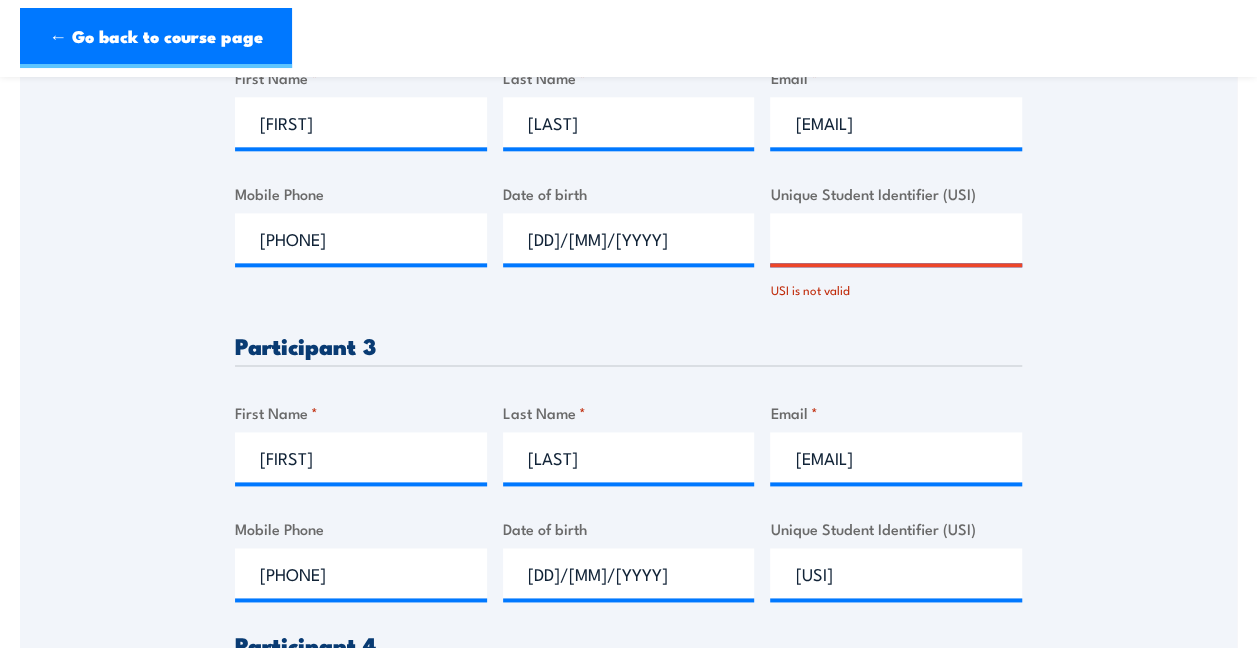 click on "Participant [NUMBER] First Name * [FIRST] Last Name * [LAST] Email * [EMAIL] Mobile Phone [PHONE] Date of birth [DD]/[MM]/[YYYY] Unique Student Identifier (USI) [USI] Participant [NUMBER] First Name * [FIRST] Last Name * [LAST] Email * [EMAIL] Mobile Phone [PHONE] Date of birth [DD]/[MM]/[YYYY] Unique Student Identifier (USI) [USI] Participant [NUMBER] First Name * [FIRST] Last Name * [LAST] Email * [EMAIL] Mobile Phone [PHONE] Date of birth [DD]/[MM]/[YYYY] Unique Student Identifier (USI) [USI] Participant [NUMBER] First Name * [FIRST] Last Name * [LAST] Email * [EMAIL] Mobile Phone [PHONE] Date of birth [DD]/[MM]/[YYYY] Unique Student Identifier (USI) [USI] Participant [NUMBER] First Name * Last Name * Email * Mobile Phone Date of birth * *" at bounding box center [628, 282] 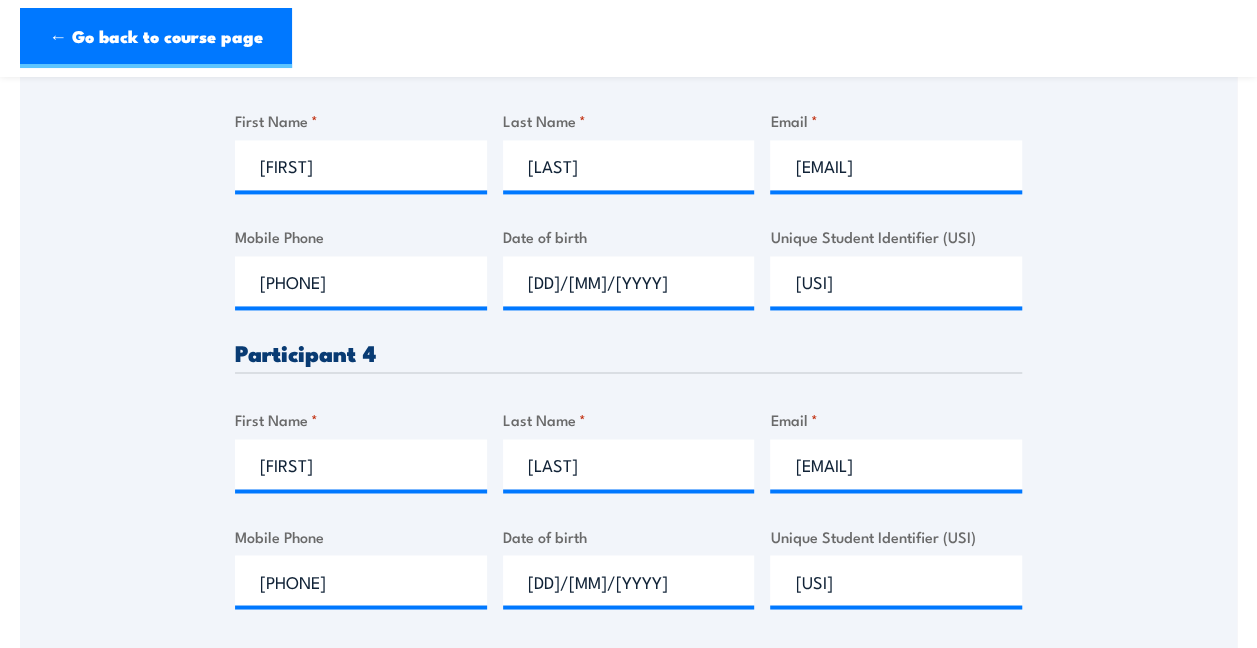 scroll, scrollTop: 1485, scrollLeft: 0, axis: vertical 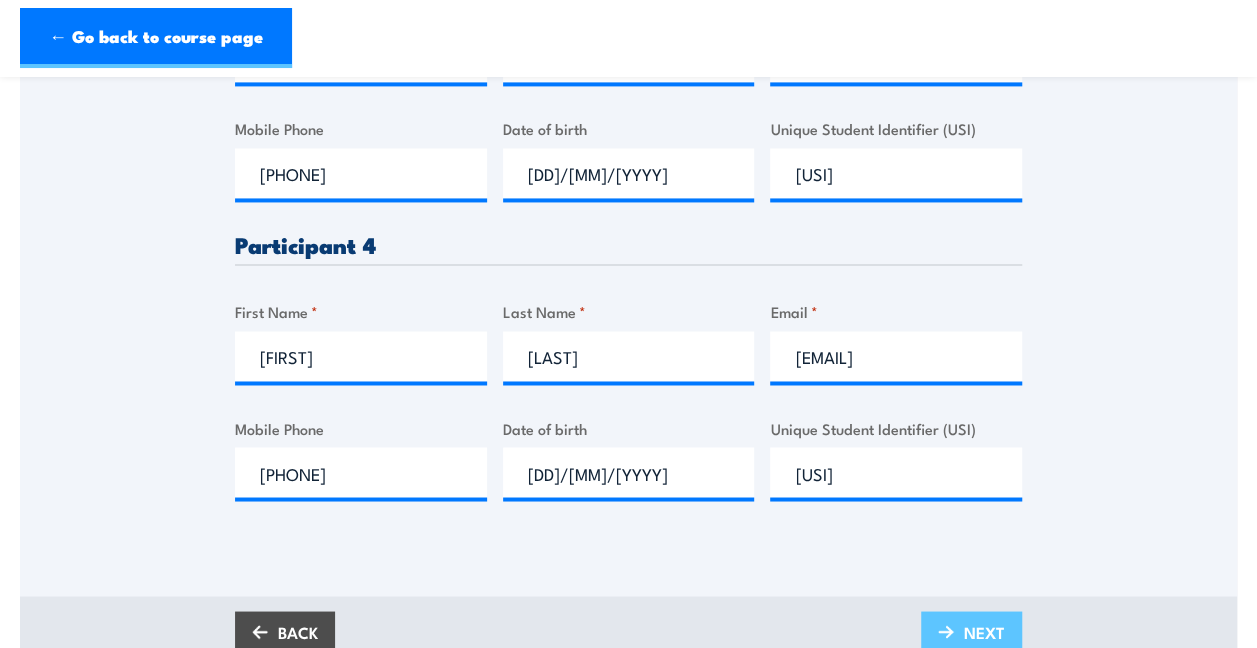click on "NEXT" at bounding box center [984, 631] 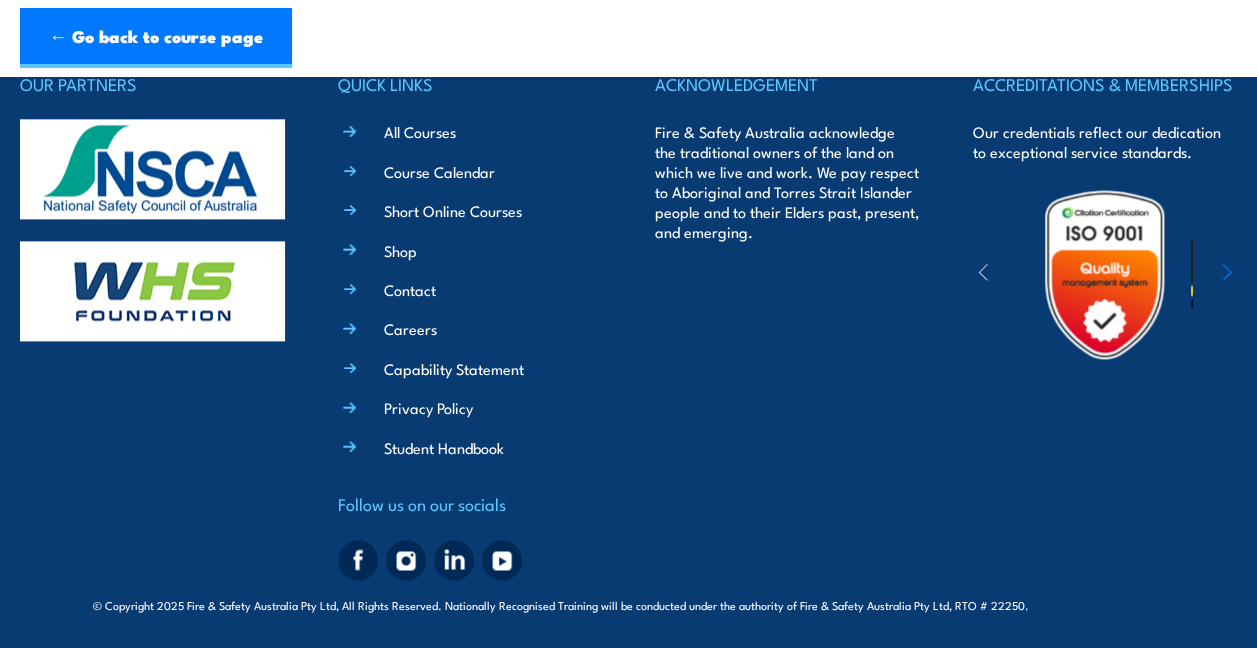 scroll, scrollTop: 1178, scrollLeft: 0, axis: vertical 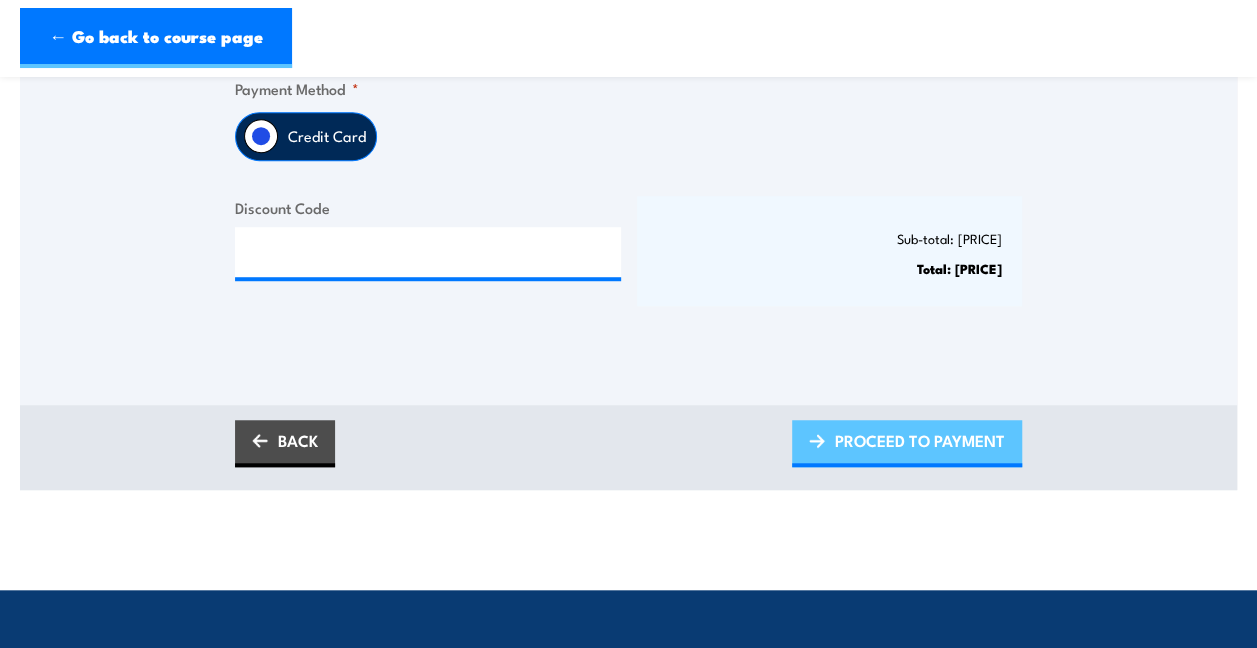 click on "PROCEED TO PAYMENT" at bounding box center [920, 440] 